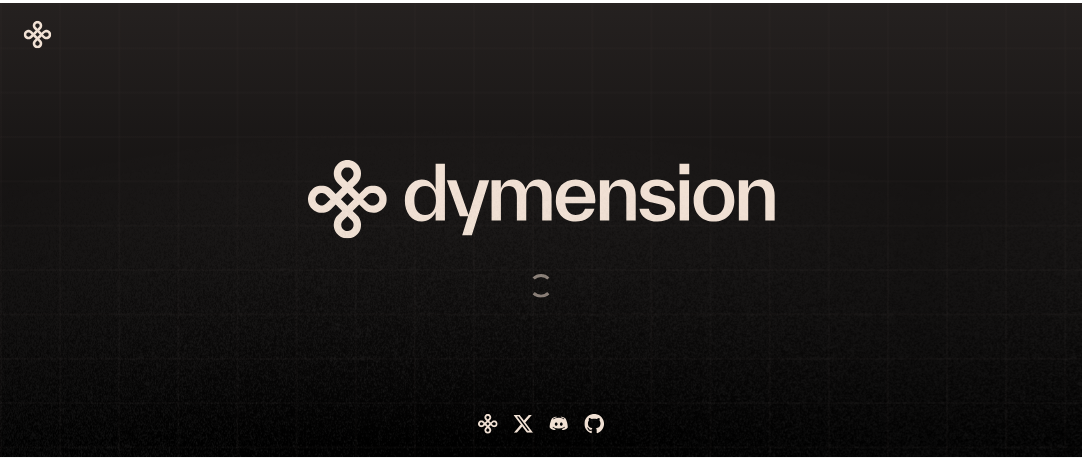 scroll, scrollTop: 0, scrollLeft: 0, axis: both 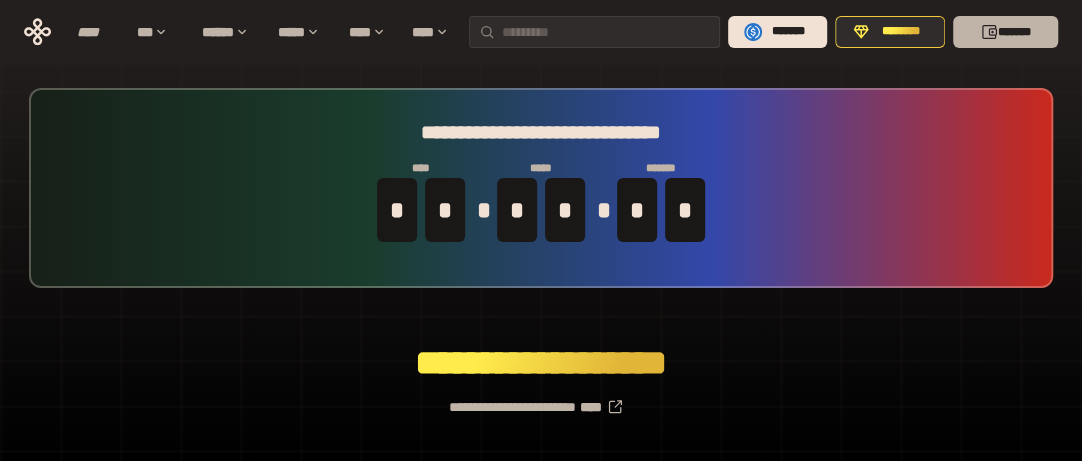 click on "*******" at bounding box center (1005, 32) 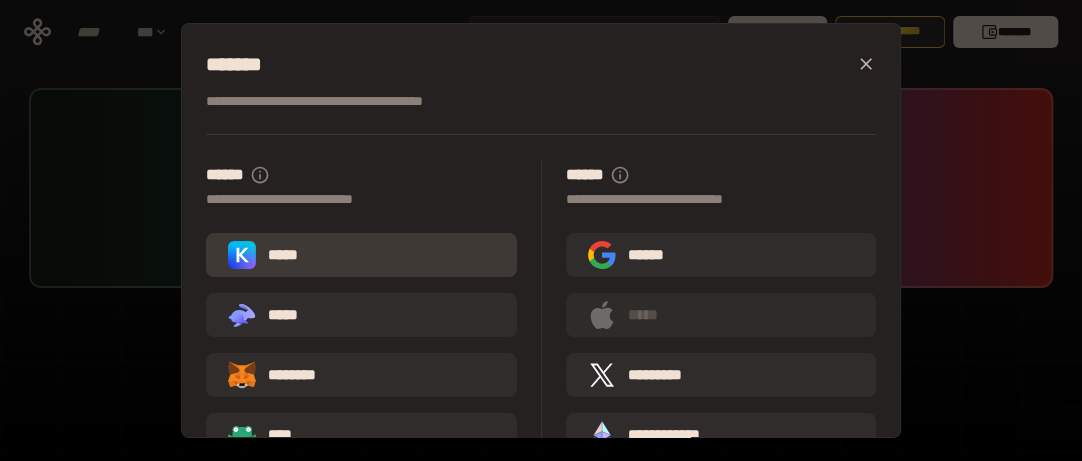click on "*****" at bounding box center [361, 255] 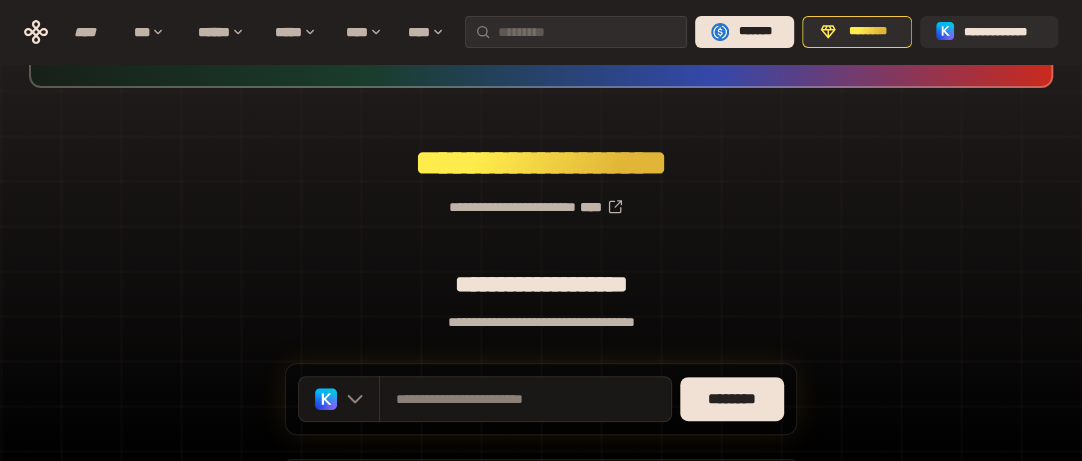 scroll, scrollTop: 321, scrollLeft: 0, axis: vertical 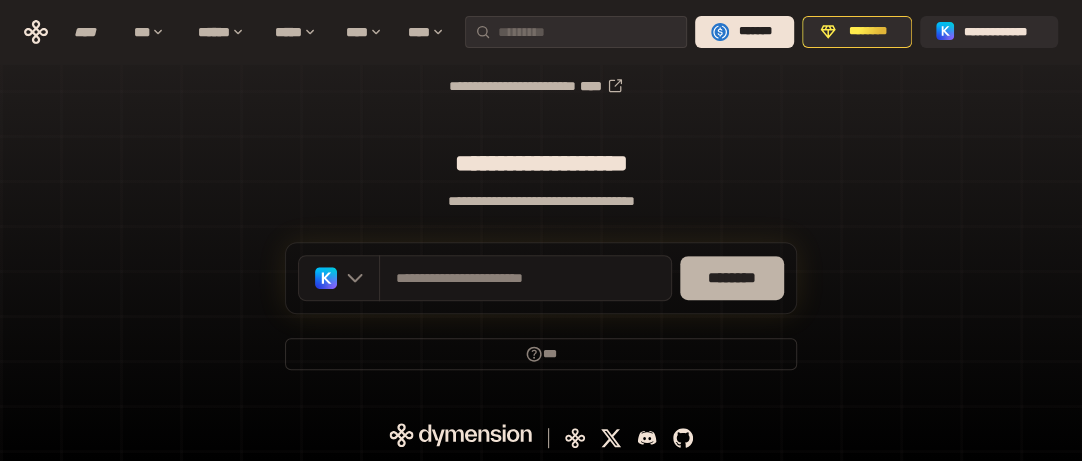click on "********" at bounding box center (732, 278) 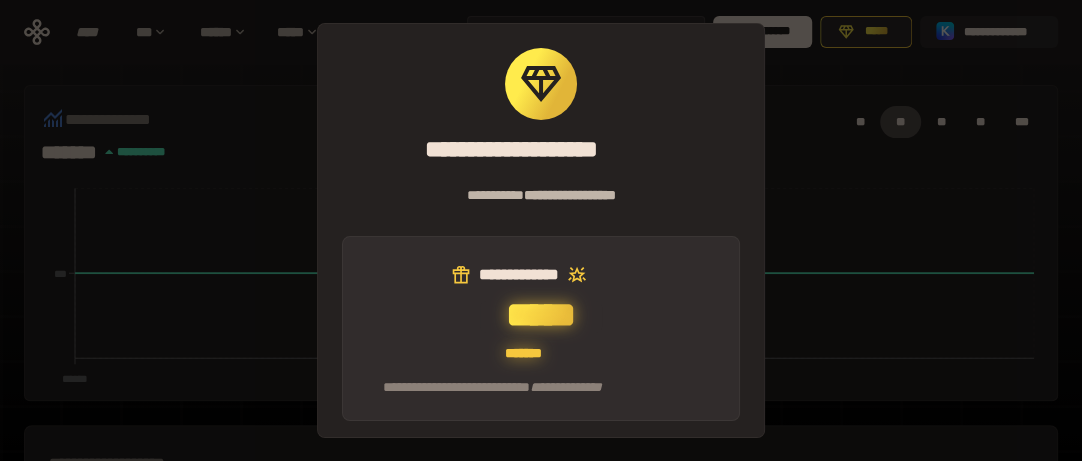 scroll, scrollTop: 78, scrollLeft: 0, axis: vertical 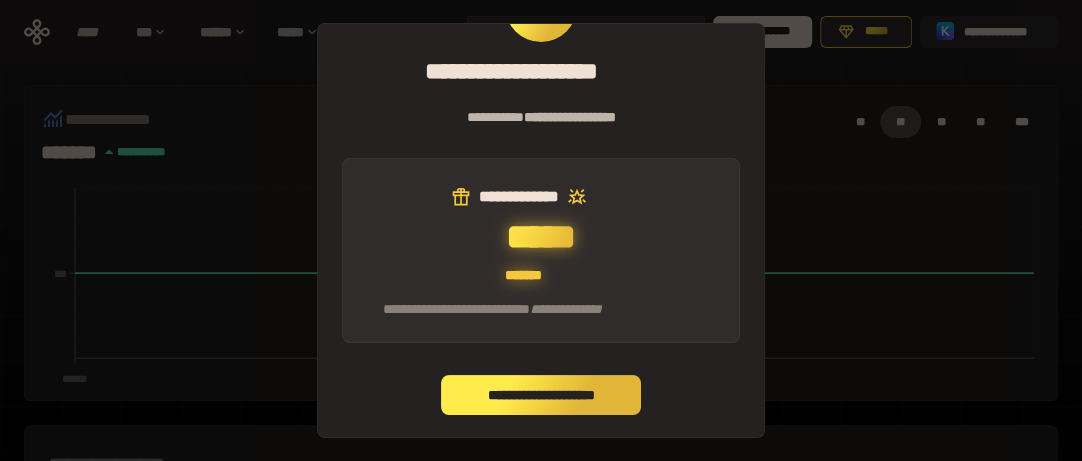 click on "**********" at bounding box center [541, 395] 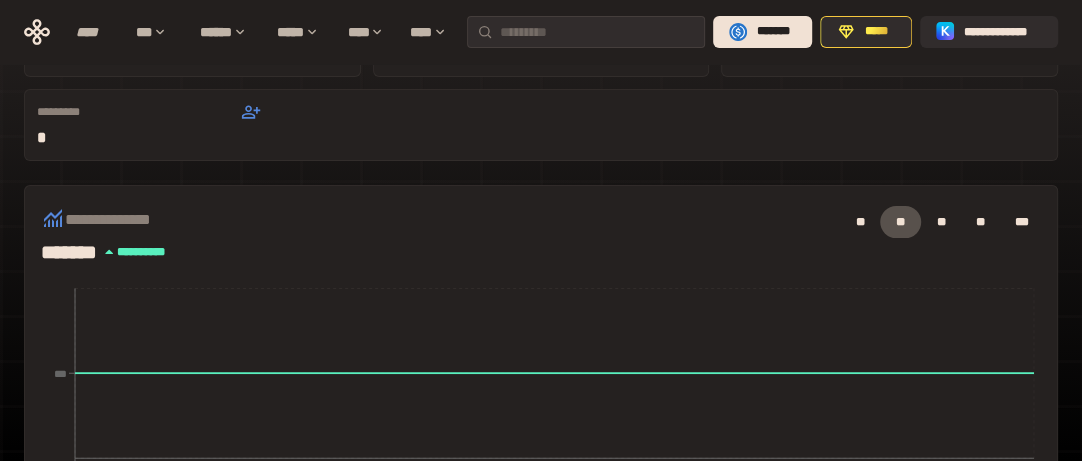 scroll, scrollTop: 0, scrollLeft: 0, axis: both 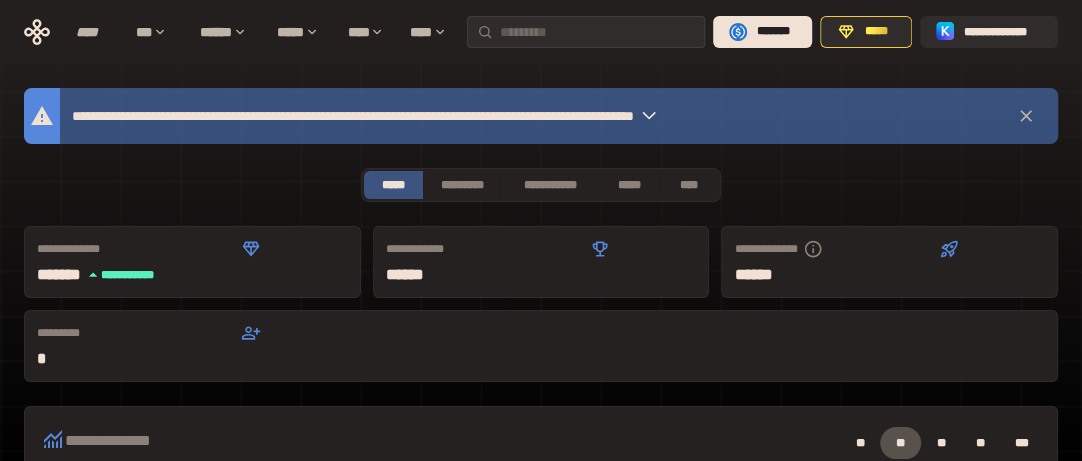click 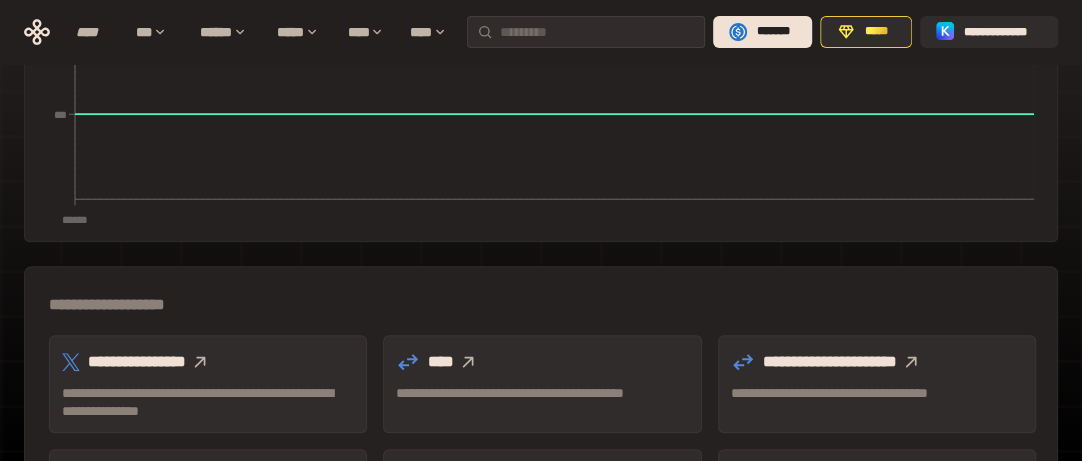 scroll, scrollTop: 500, scrollLeft: 0, axis: vertical 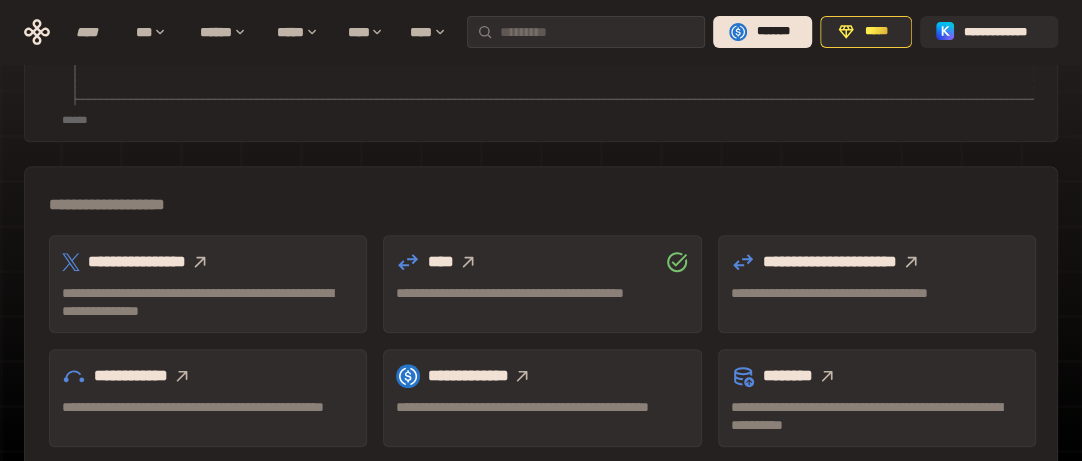 click 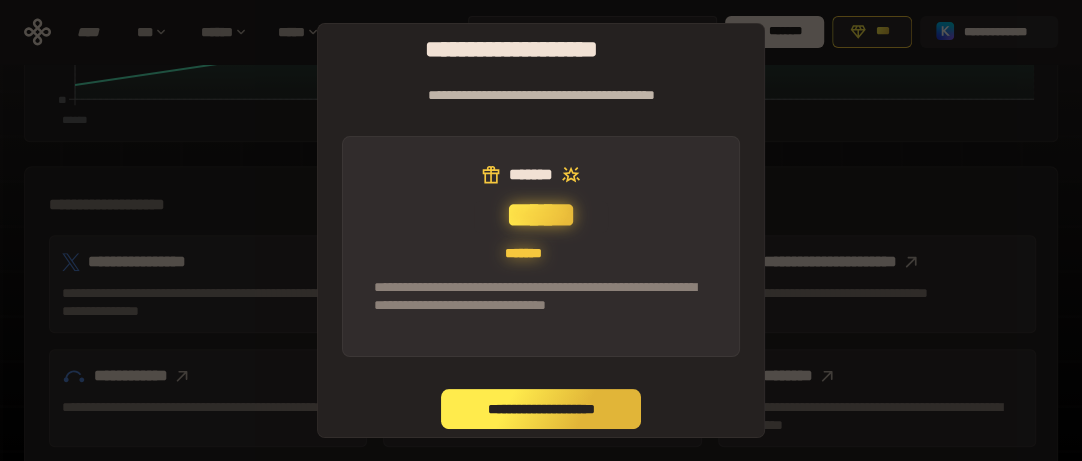 scroll, scrollTop: 114, scrollLeft: 0, axis: vertical 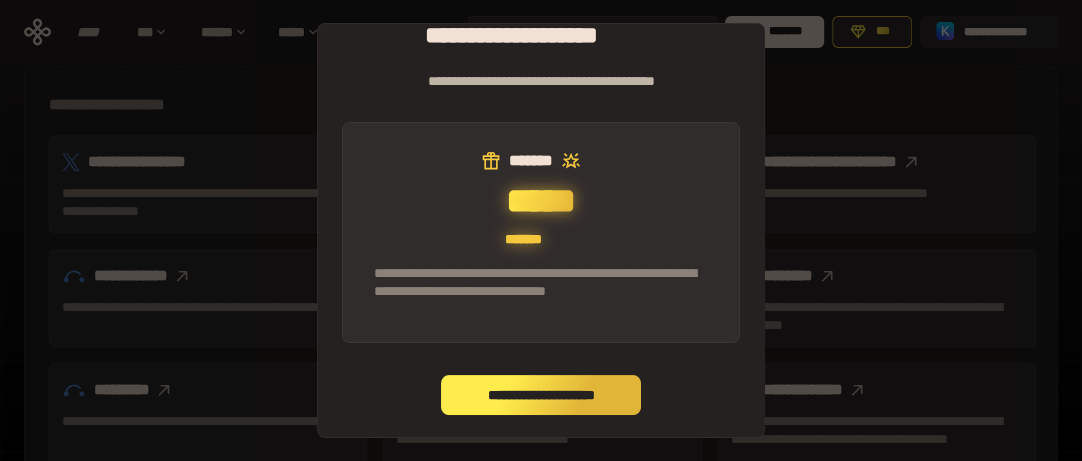 click on "**********" at bounding box center [541, 395] 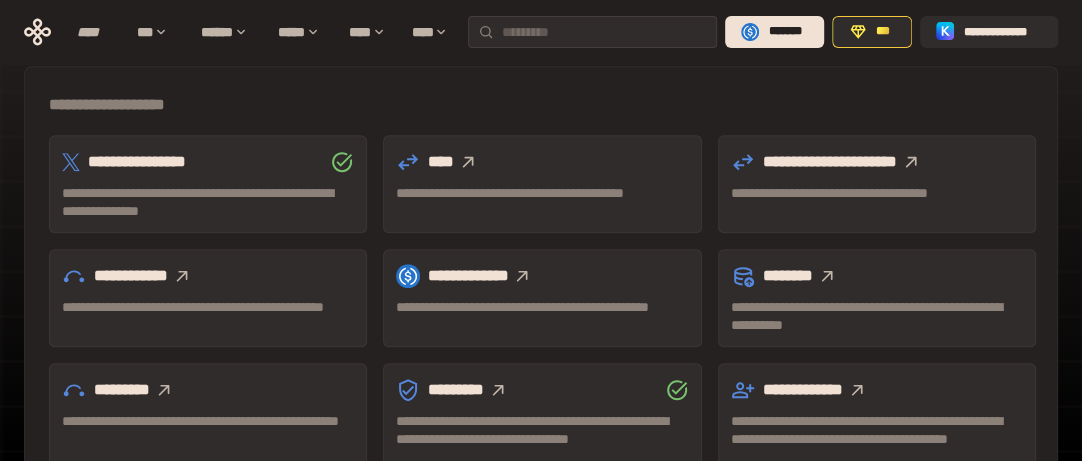 scroll, scrollTop: 400, scrollLeft: 0, axis: vertical 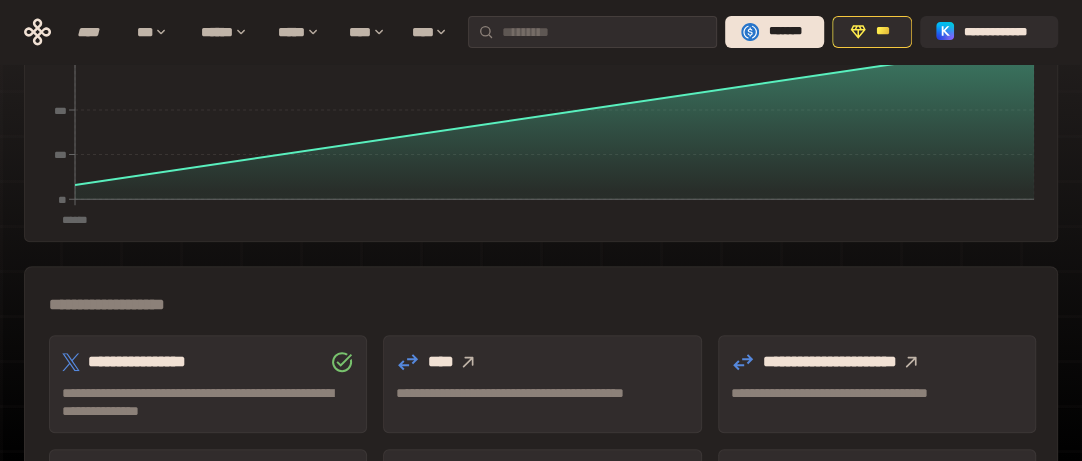 click 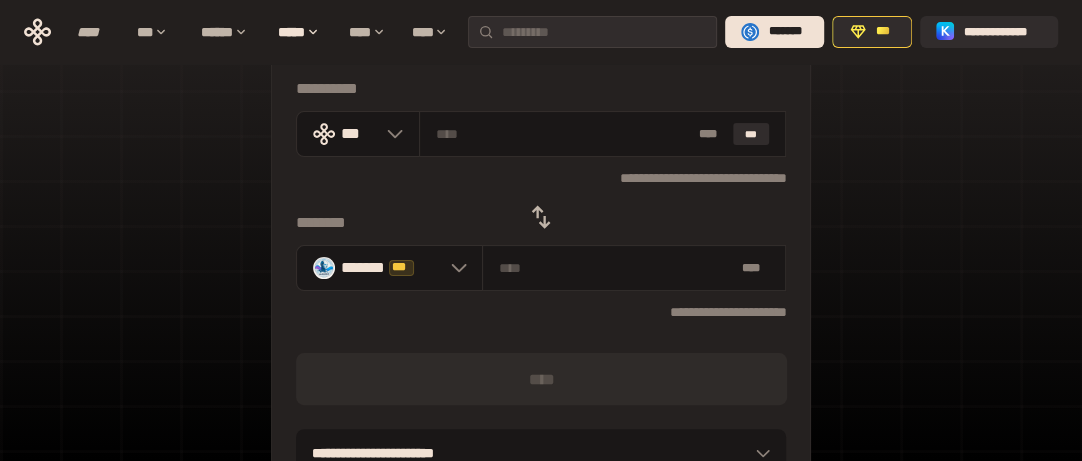 scroll, scrollTop: 0, scrollLeft: 0, axis: both 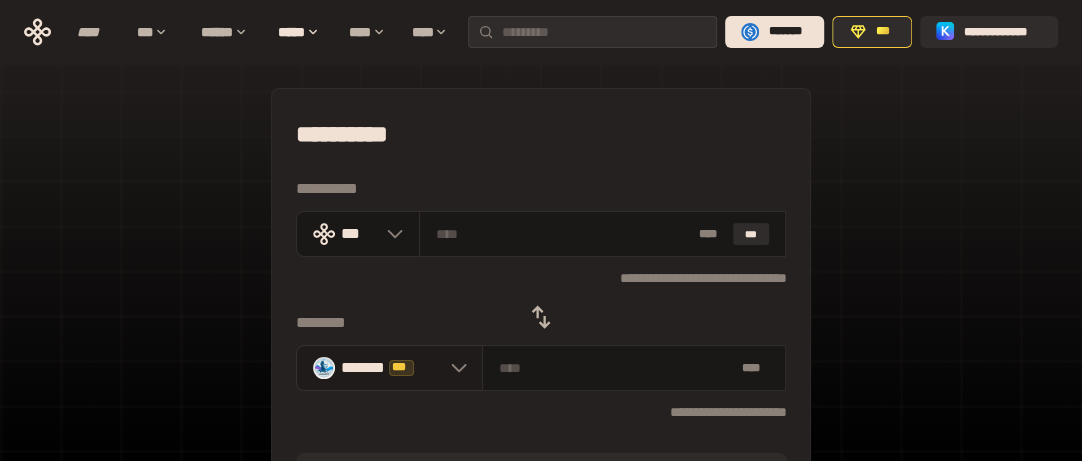 click on "*******   ***" at bounding box center [391, 367] 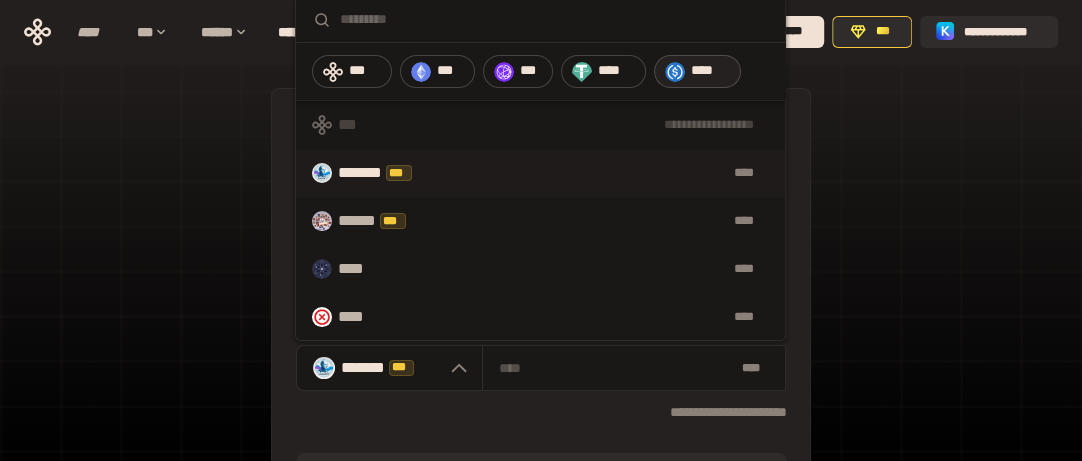 click on "****" at bounding box center (711, 71) 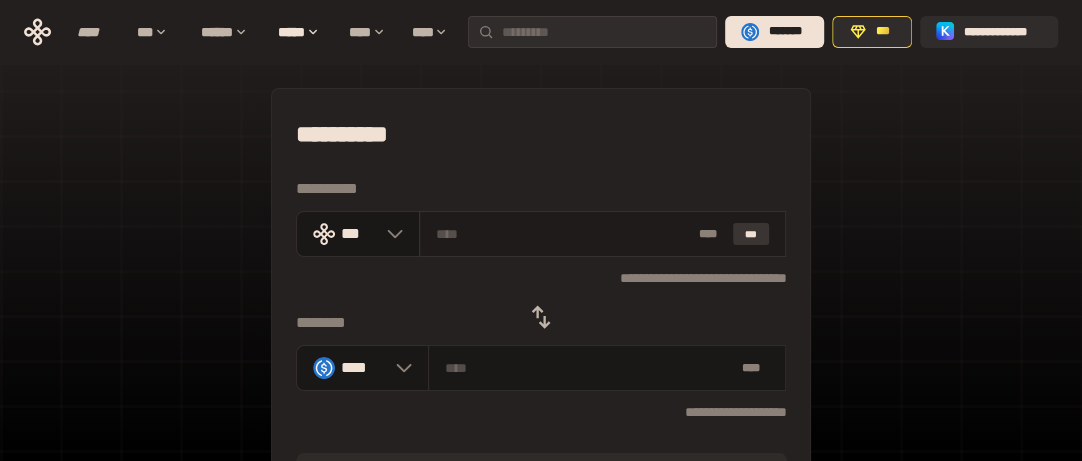 click on "***" at bounding box center [751, 234] 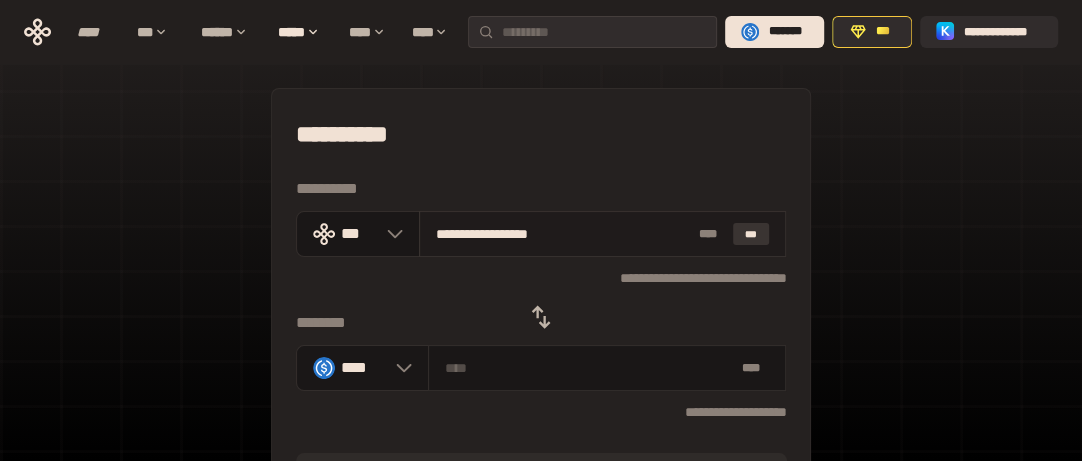 type on "********" 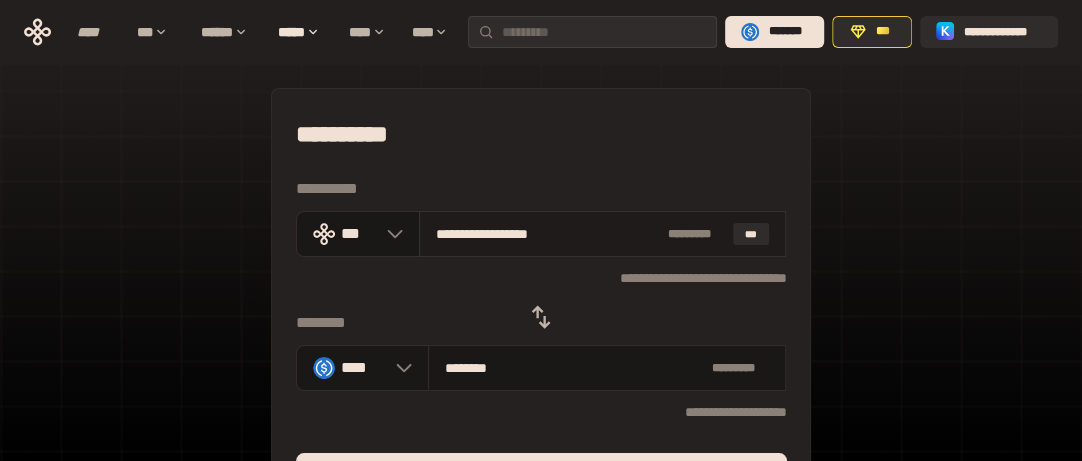drag, startPoint x: 451, startPoint y: 235, endPoint x: 463, endPoint y: 236, distance: 12.0415945 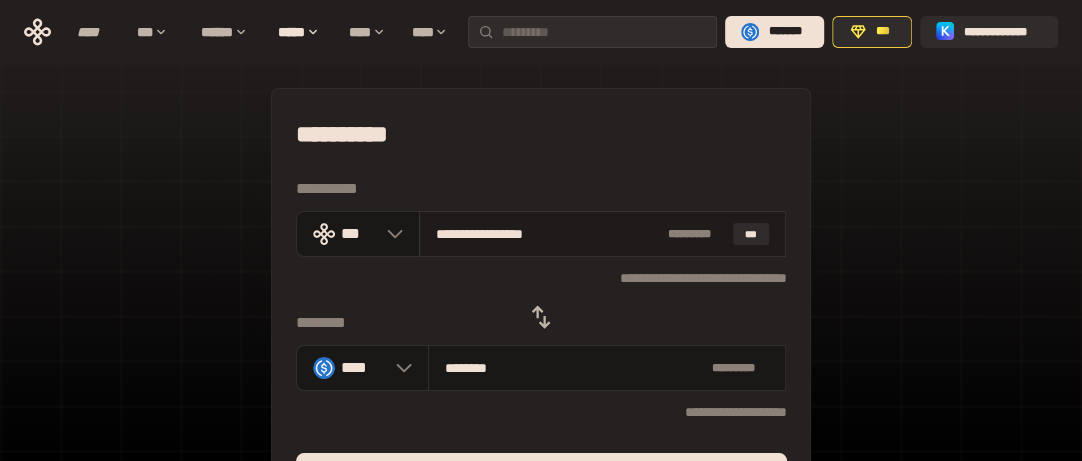 type on "********" 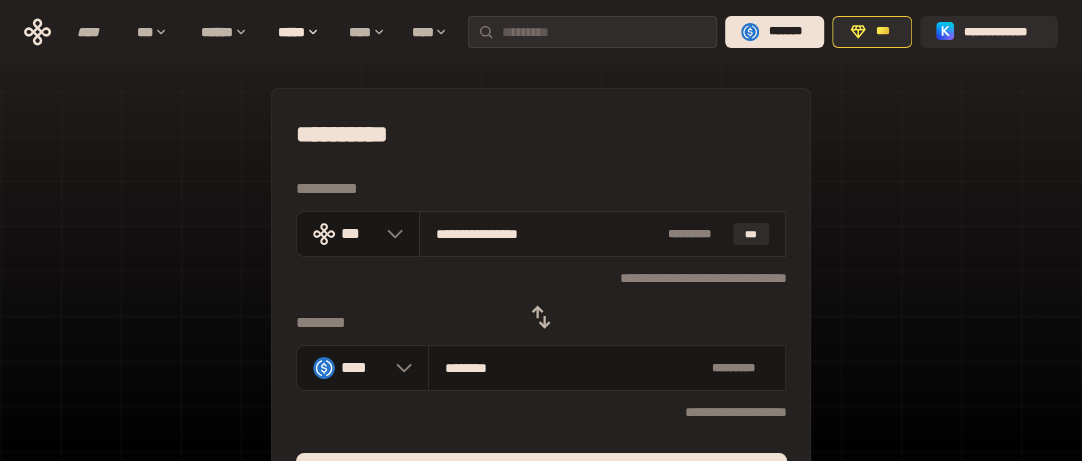 type on "********" 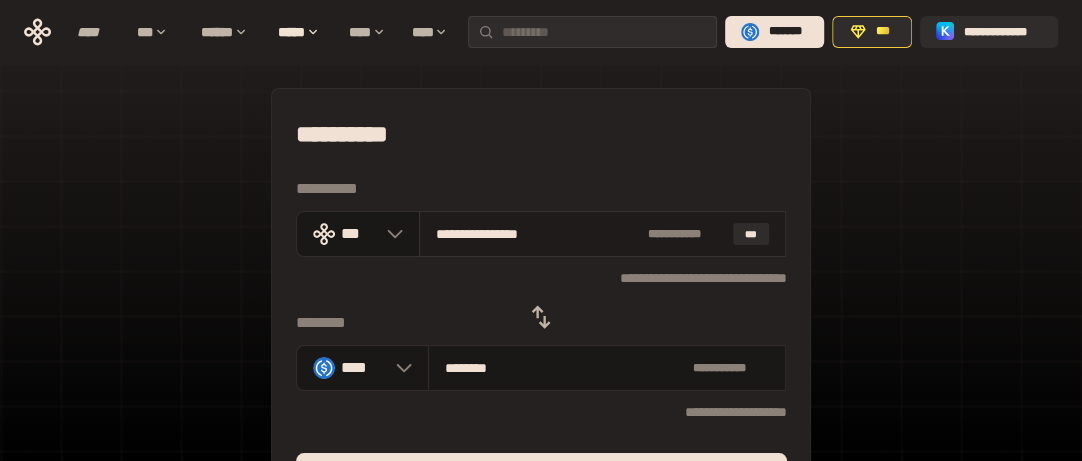 click on "**********" at bounding box center (538, 234) 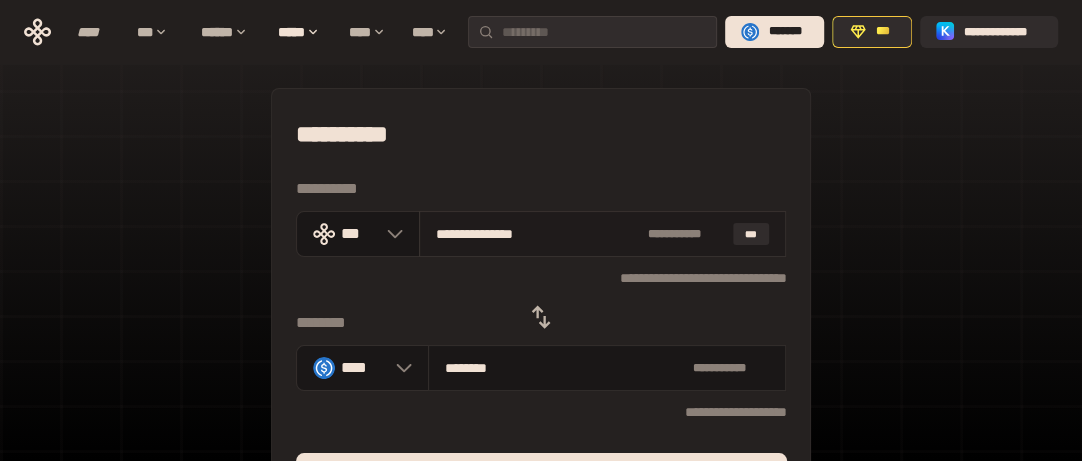 type on "********" 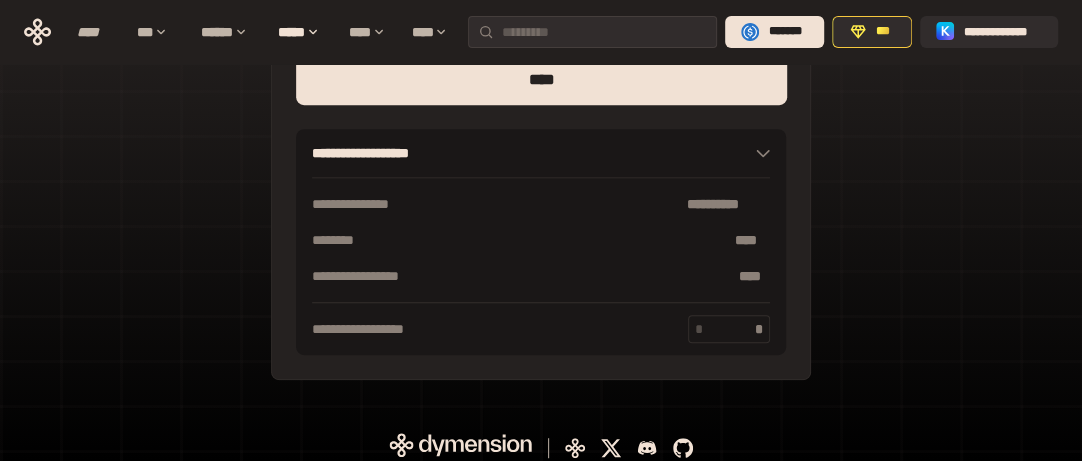 scroll, scrollTop: 200, scrollLeft: 0, axis: vertical 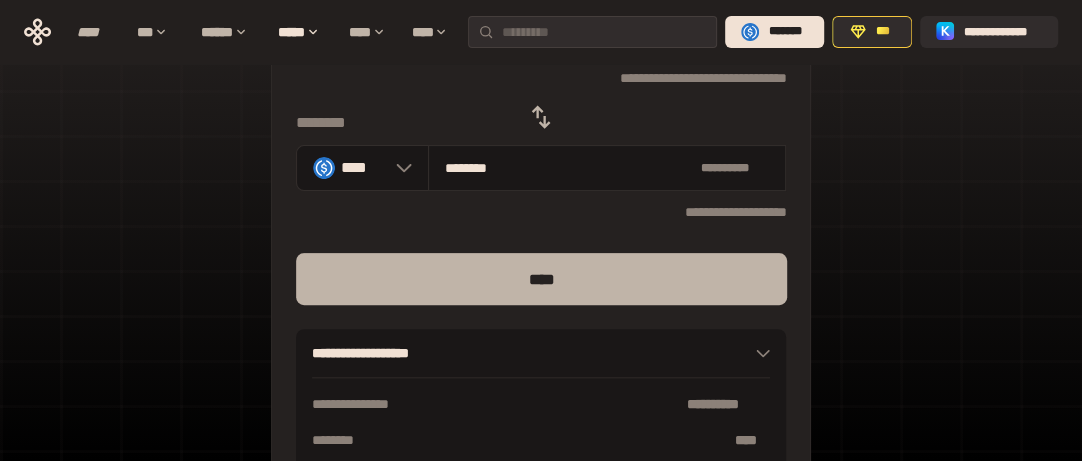 type on "**********" 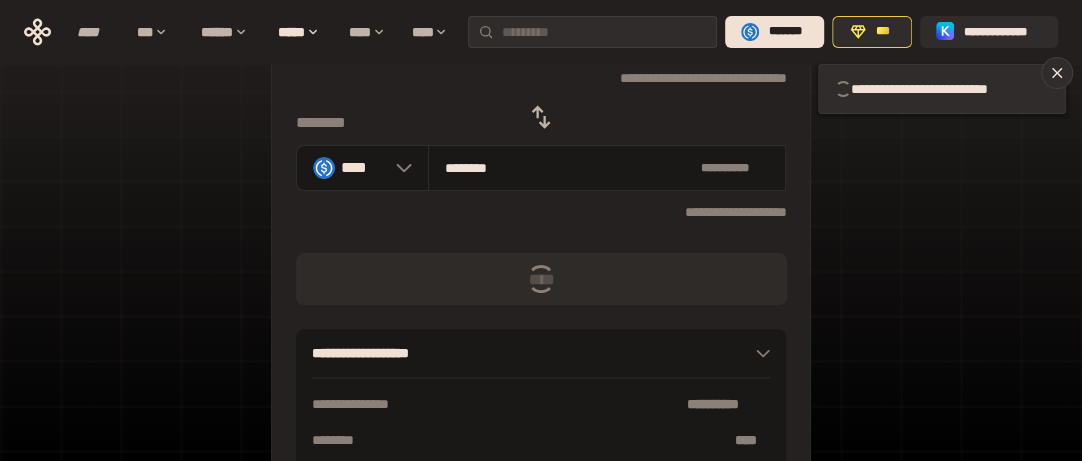 scroll, scrollTop: 0, scrollLeft: 0, axis: both 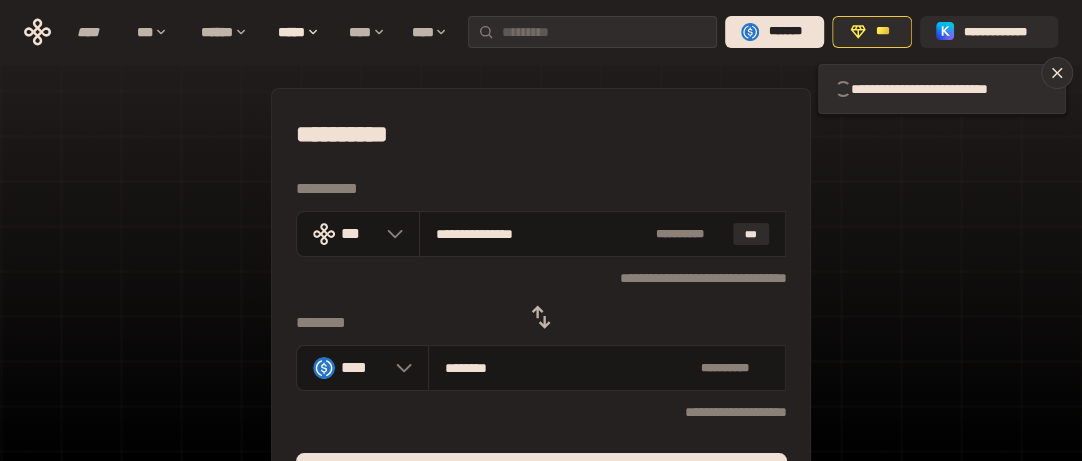 type 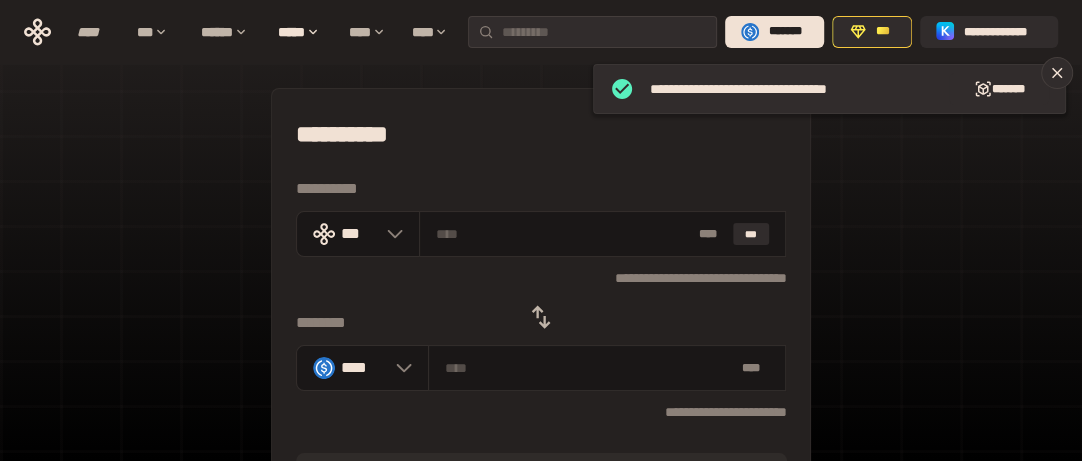 click 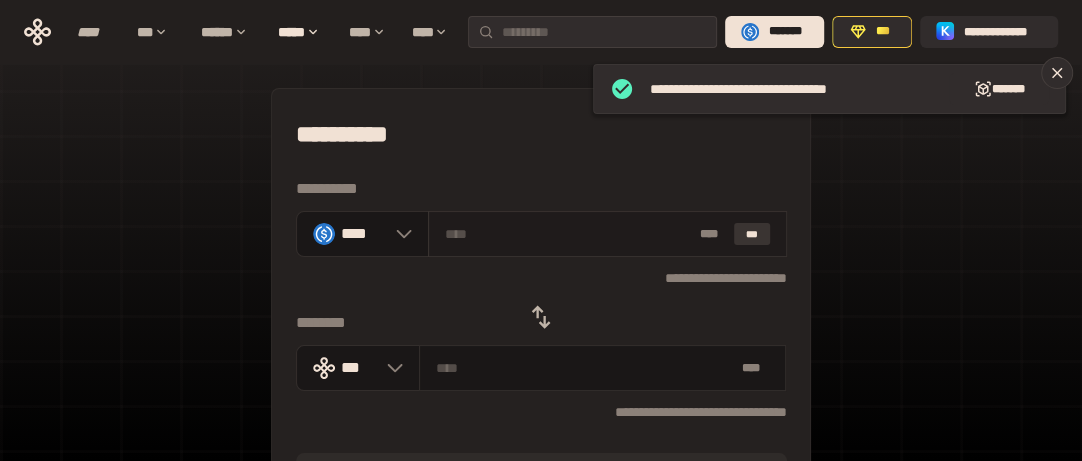 click on "***" at bounding box center [752, 234] 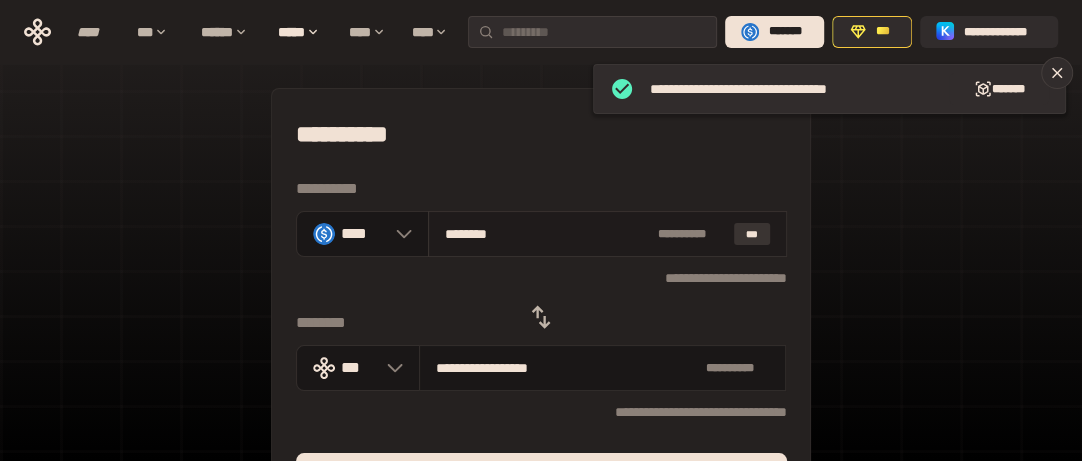 click on "***" at bounding box center (752, 234) 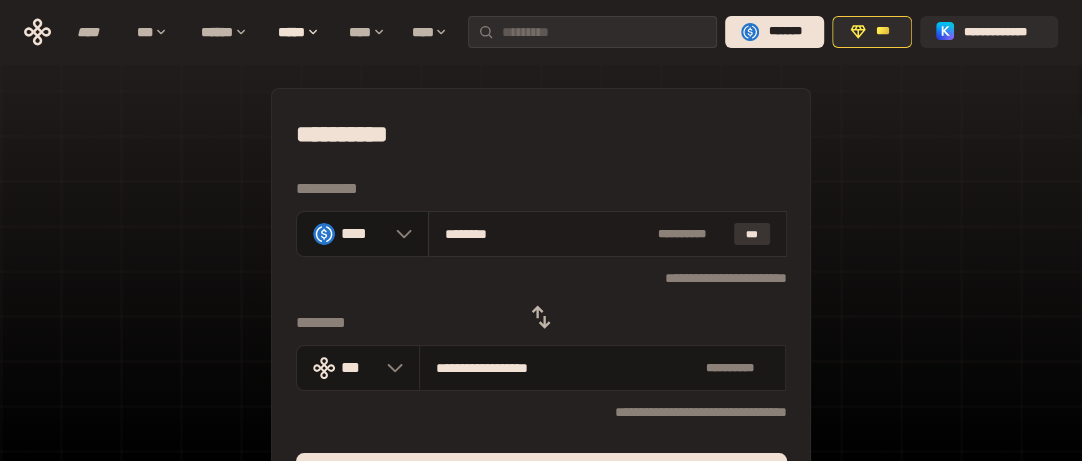 click on "***" at bounding box center [752, 234] 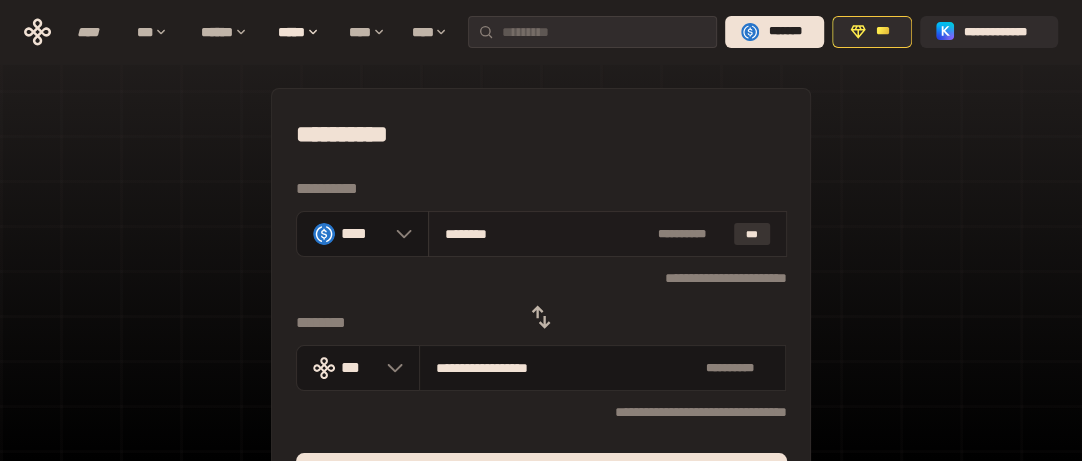 click on "***" at bounding box center (752, 234) 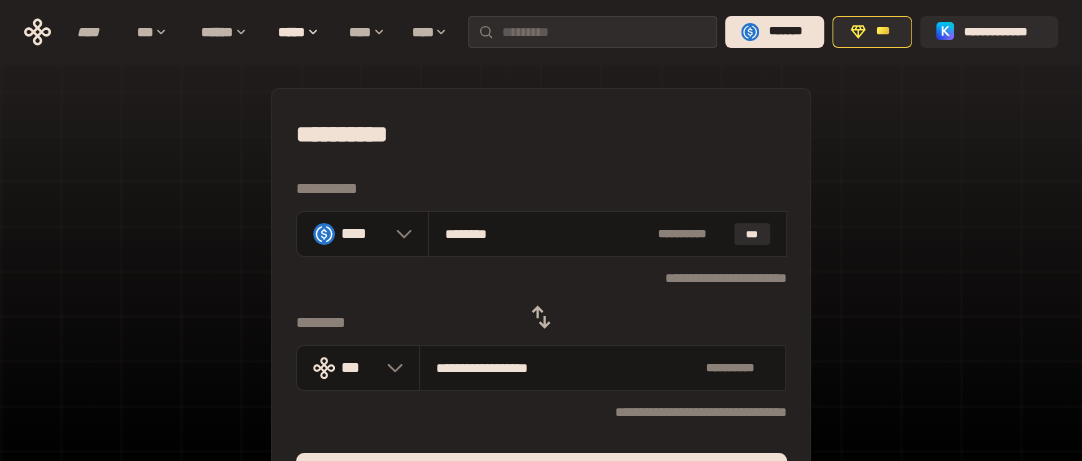 scroll, scrollTop: 100, scrollLeft: 0, axis: vertical 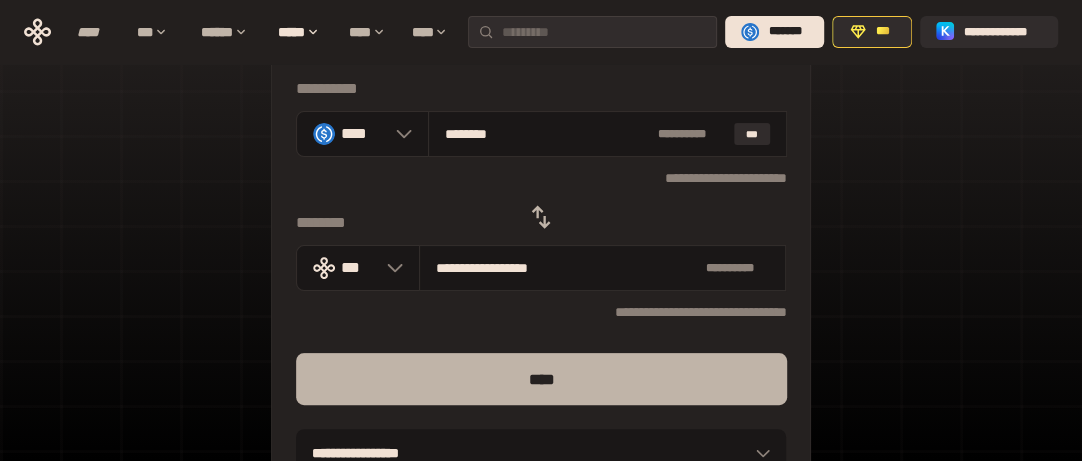 click on "****" at bounding box center (541, 379) 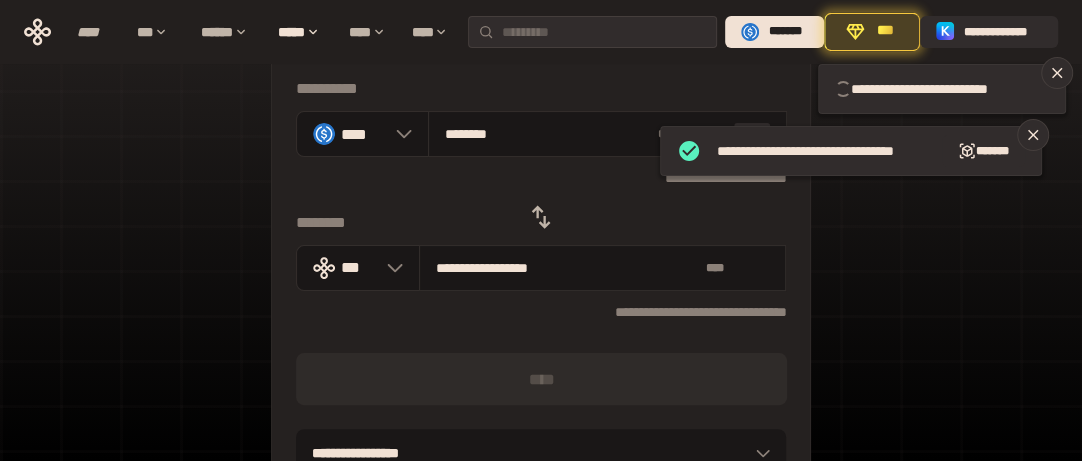 type 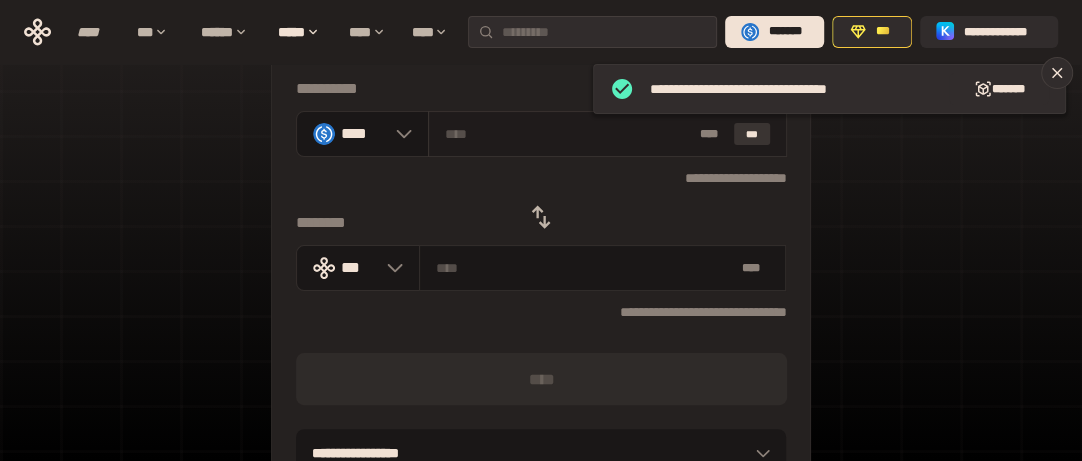 click on "***" at bounding box center (752, 134) 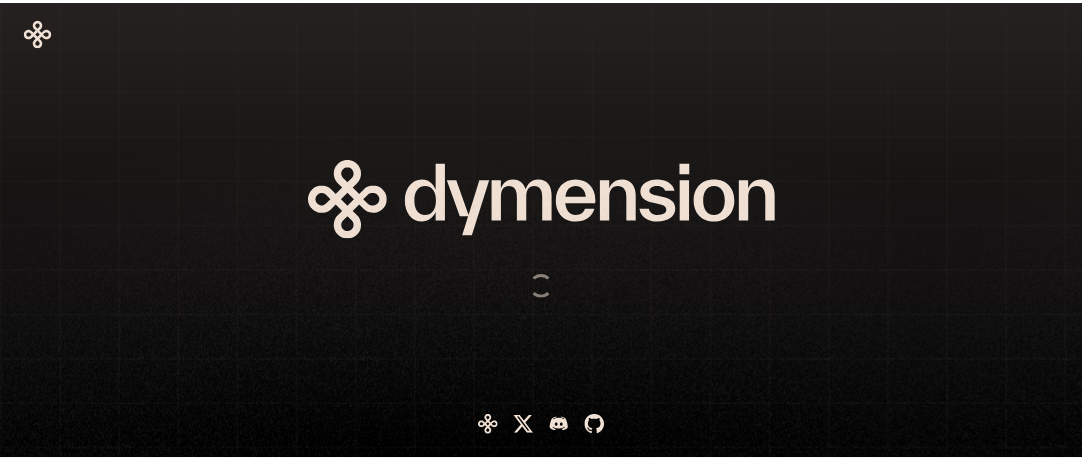 scroll, scrollTop: 0, scrollLeft: 0, axis: both 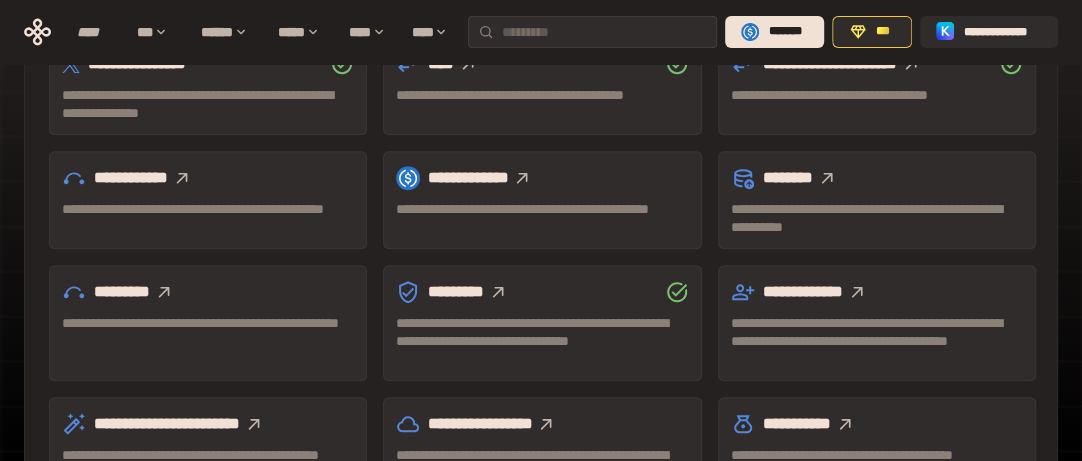 click 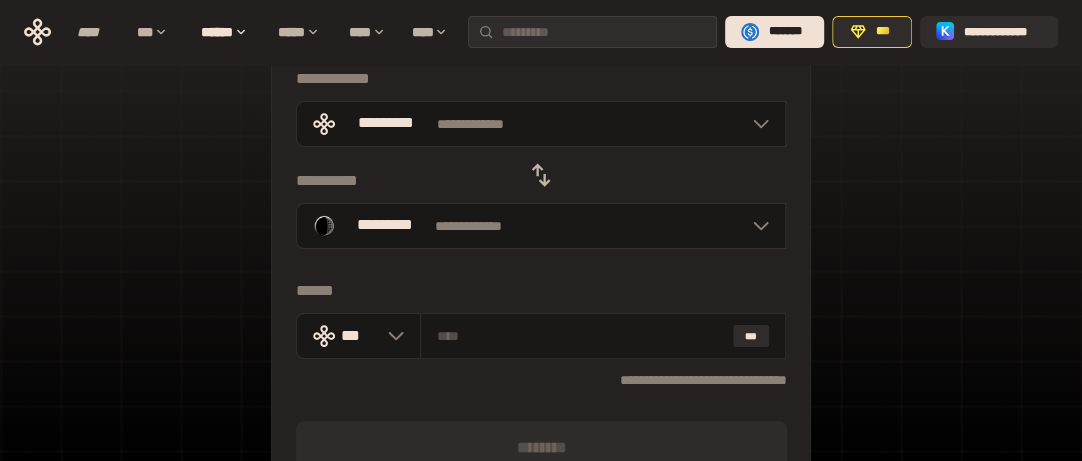 scroll, scrollTop: 10, scrollLeft: 0, axis: vertical 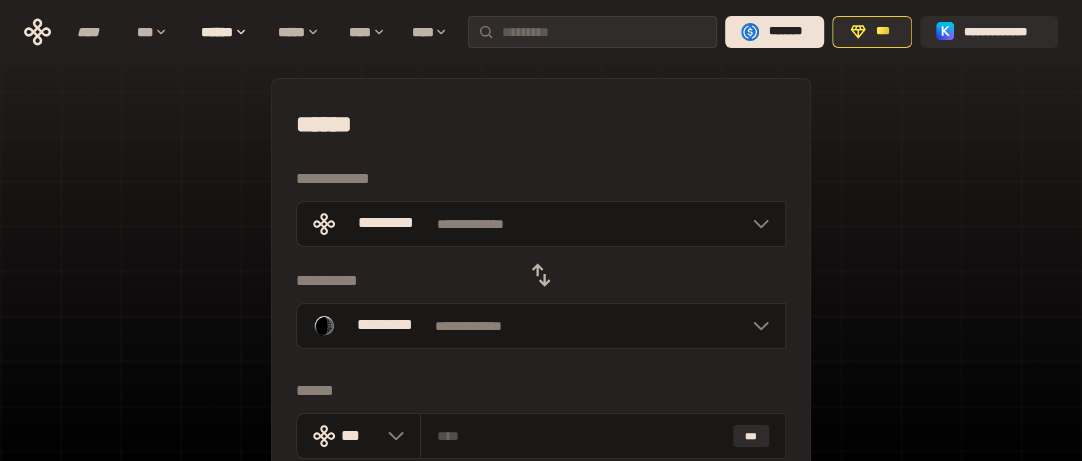 click 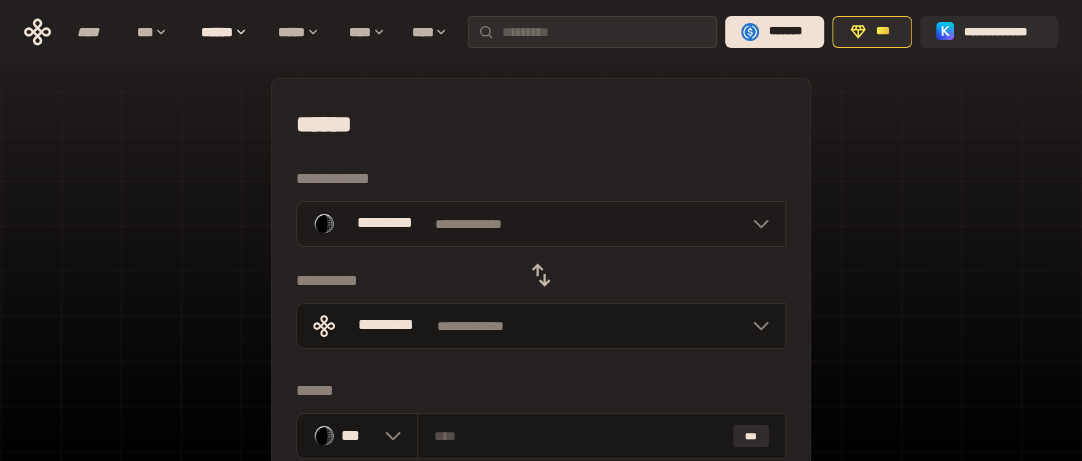 click on "**********" at bounding box center [541, 224] 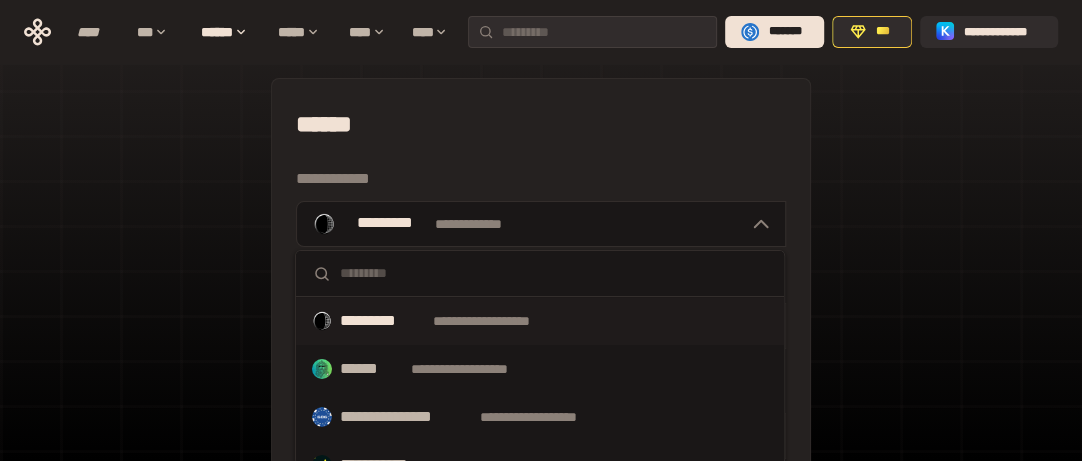 scroll, scrollTop: 110, scrollLeft: 0, axis: vertical 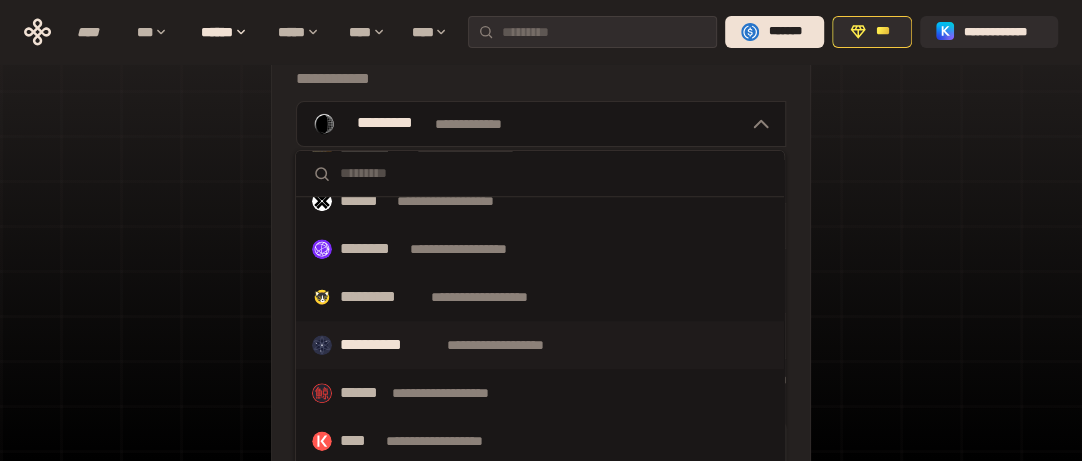 click on "**********" at bounding box center [389, 345] 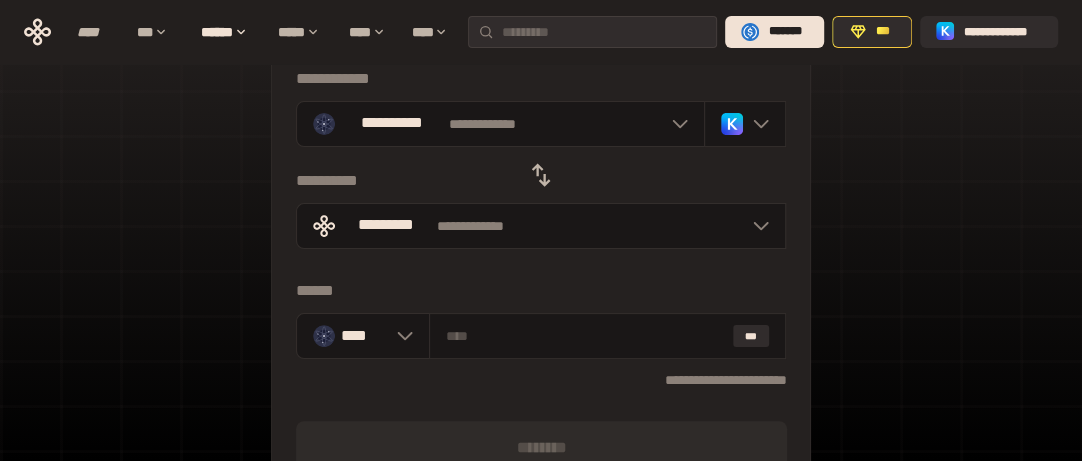 scroll, scrollTop: 10, scrollLeft: 0, axis: vertical 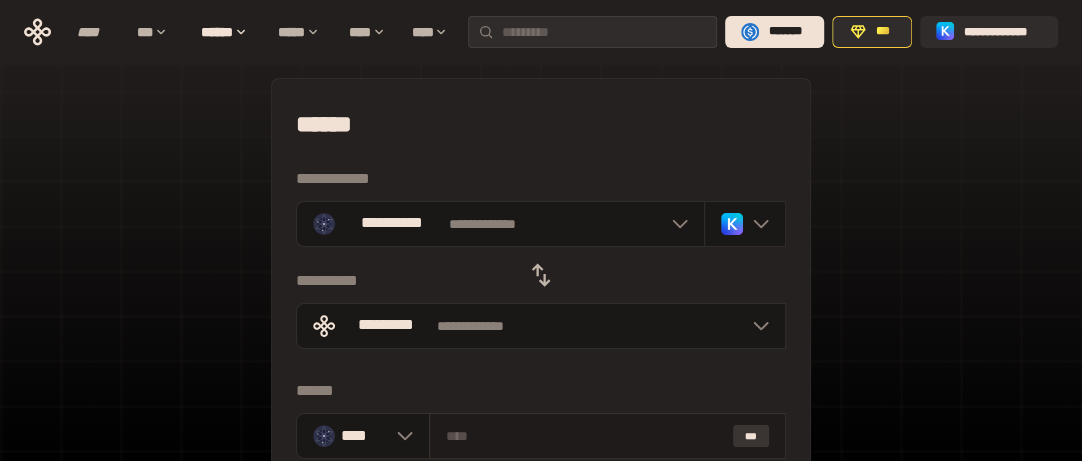 click on "***" at bounding box center [751, 436] 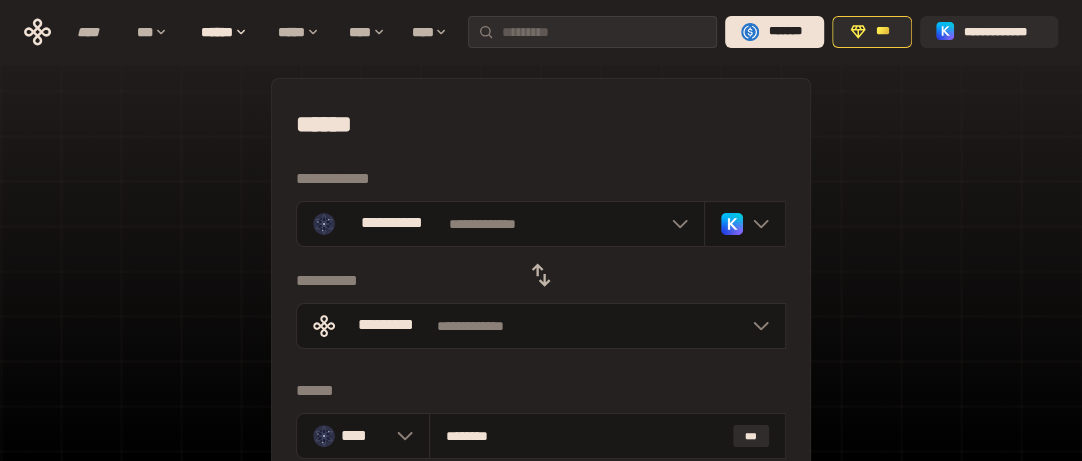 scroll, scrollTop: 110, scrollLeft: 0, axis: vertical 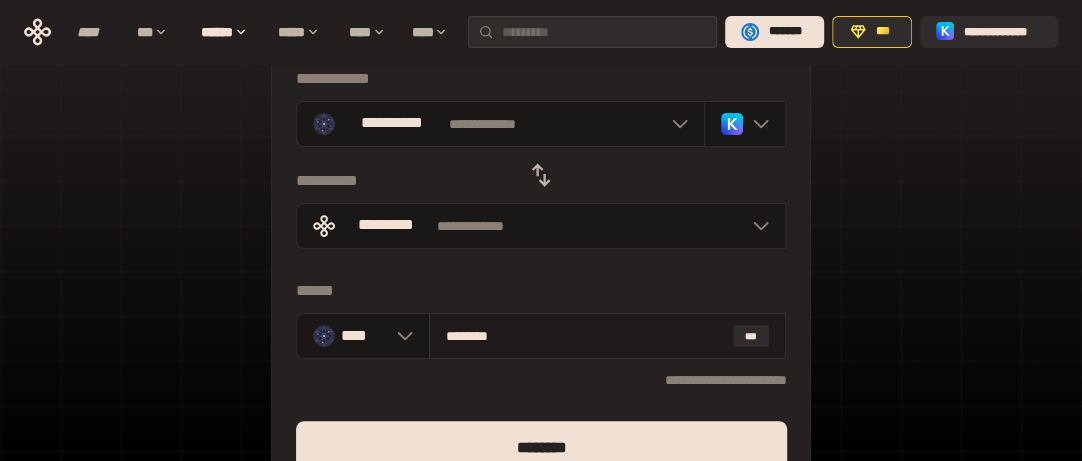 click on "********" at bounding box center (585, 336) 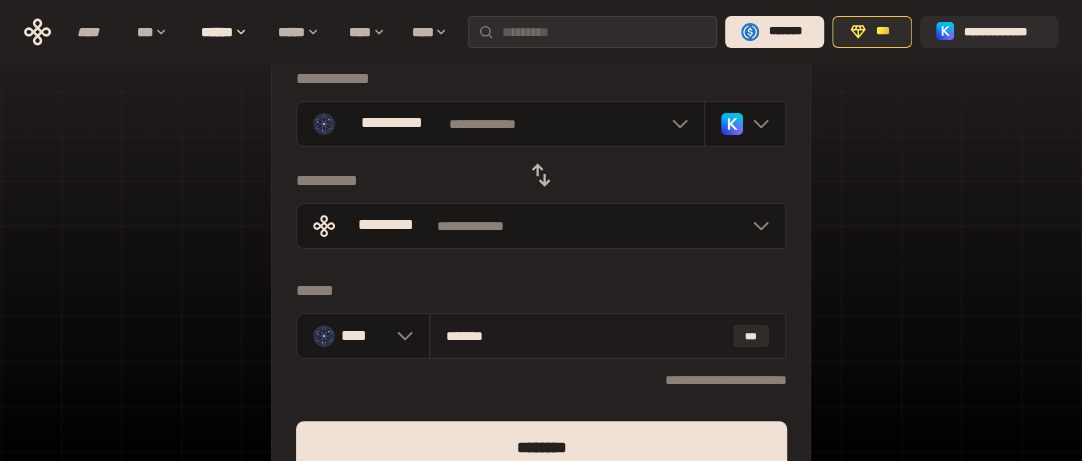 click on "*******" at bounding box center (585, 336) 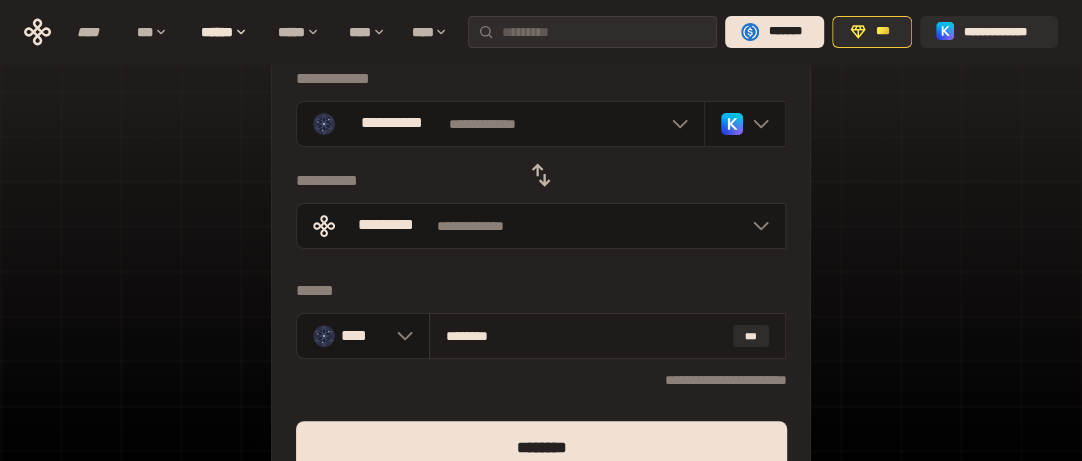 click on "********" at bounding box center (585, 336) 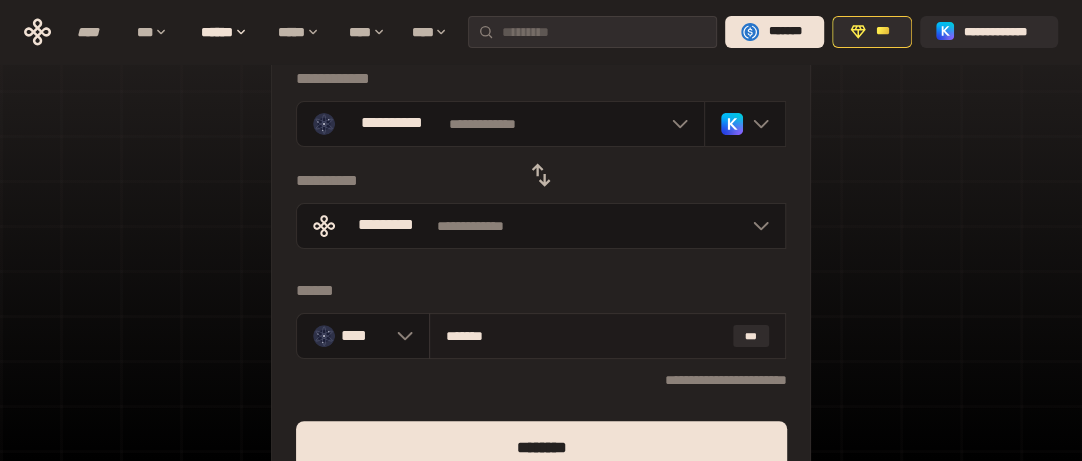 click on "*******" at bounding box center [585, 336] 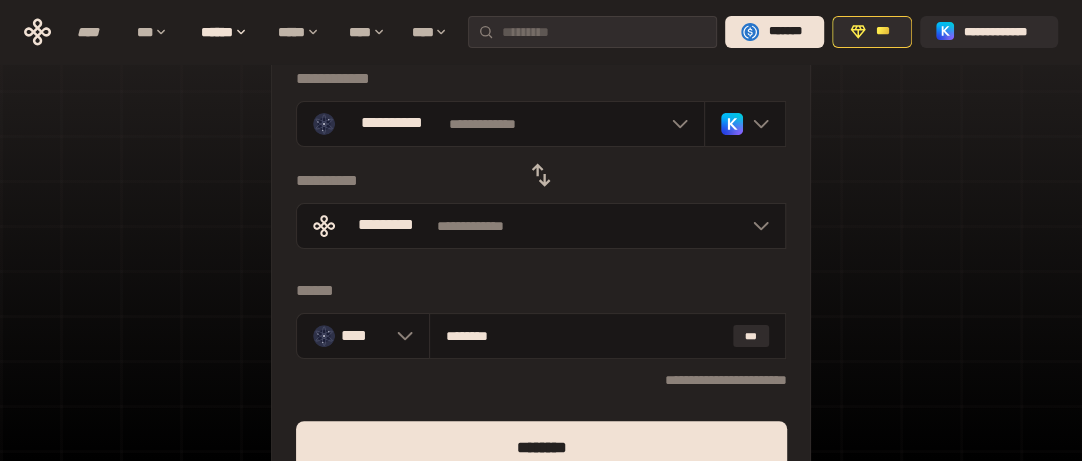 type on "********" 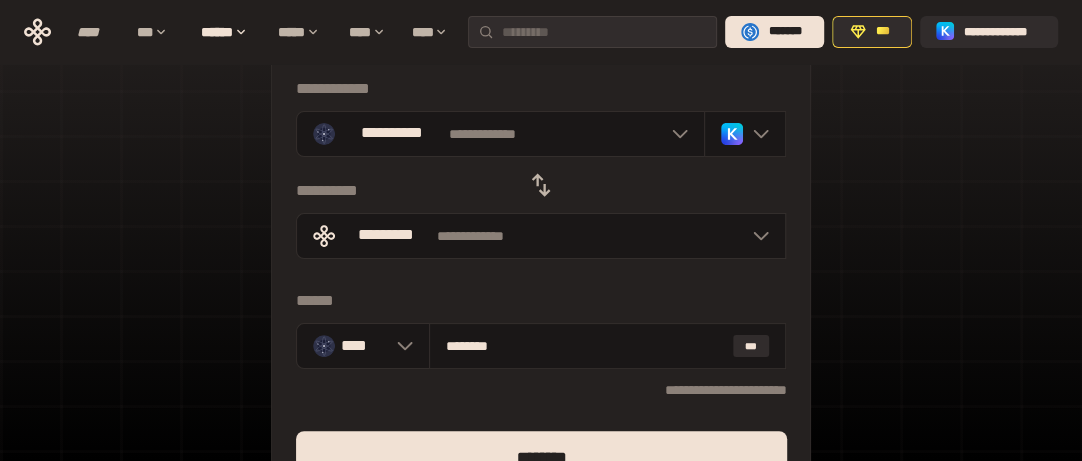 scroll, scrollTop: 200, scrollLeft: 0, axis: vertical 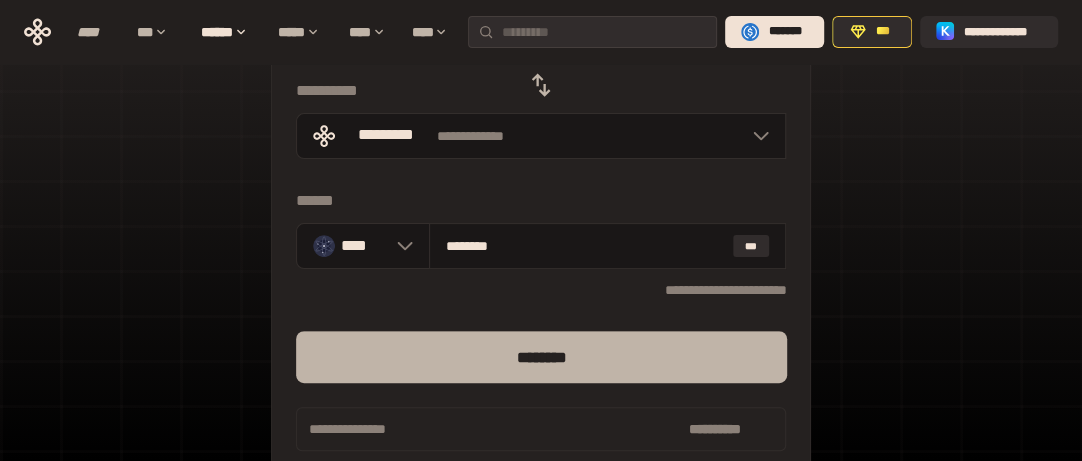 click on "********" at bounding box center [541, 357] 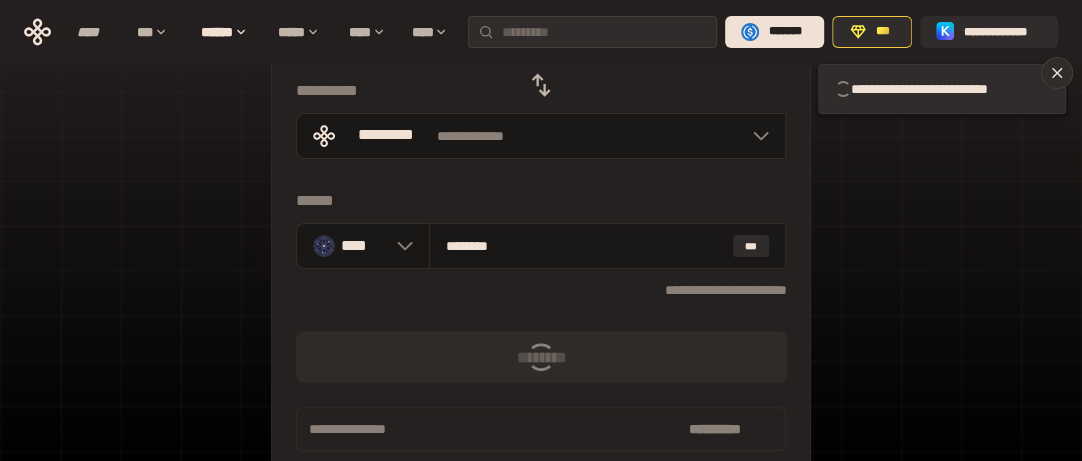 scroll, scrollTop: 100, scrollLeft: 0, axis: vertical 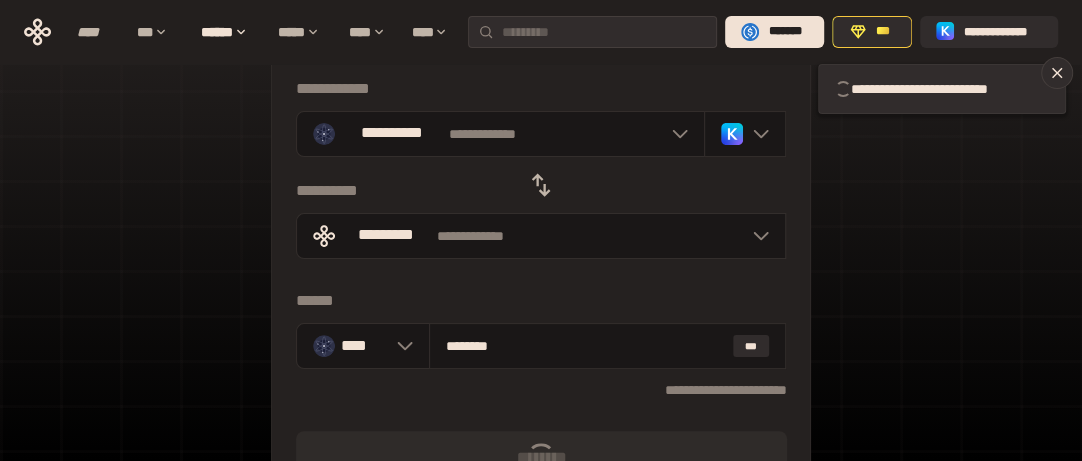 type 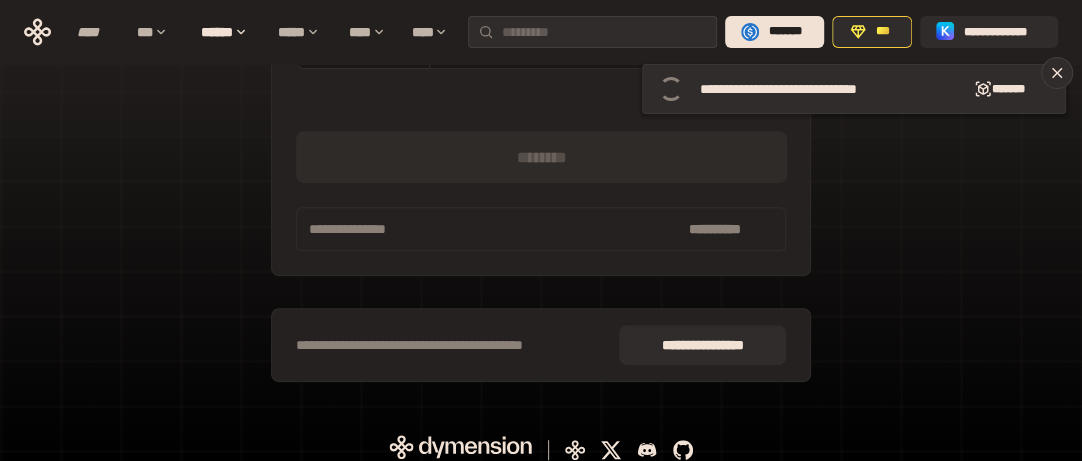scroll, scrollTop: 200, scrollLeft: 0, axis: vertical 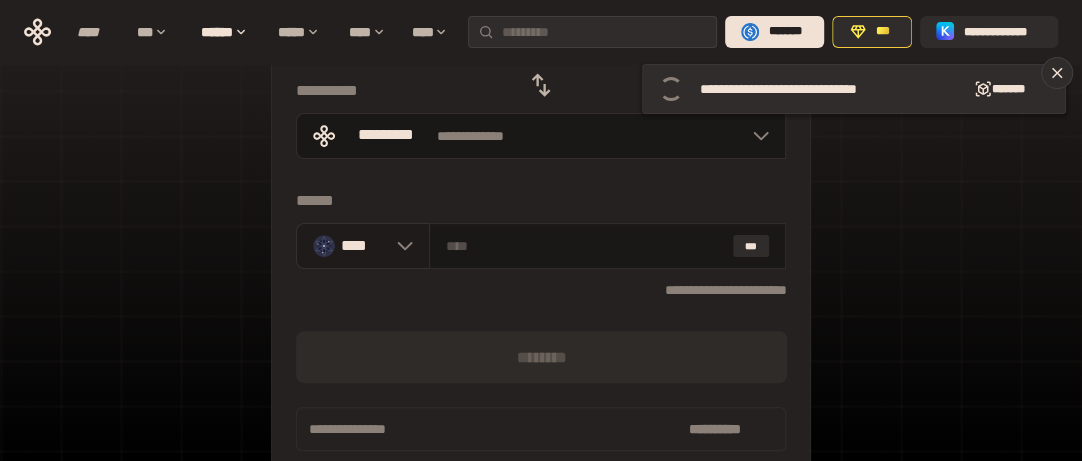 click on "****" at bounding box center (364, 245) 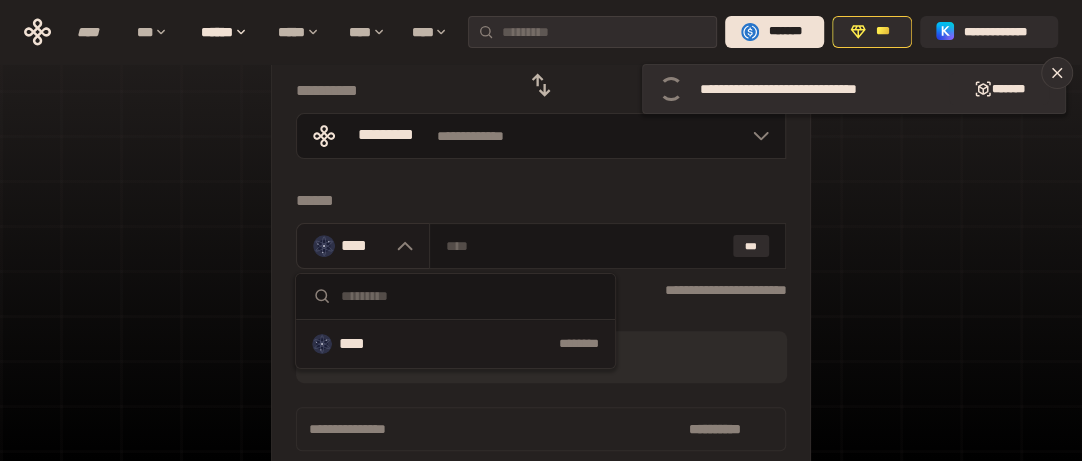 click on "****" at bounding box center [364, 245] 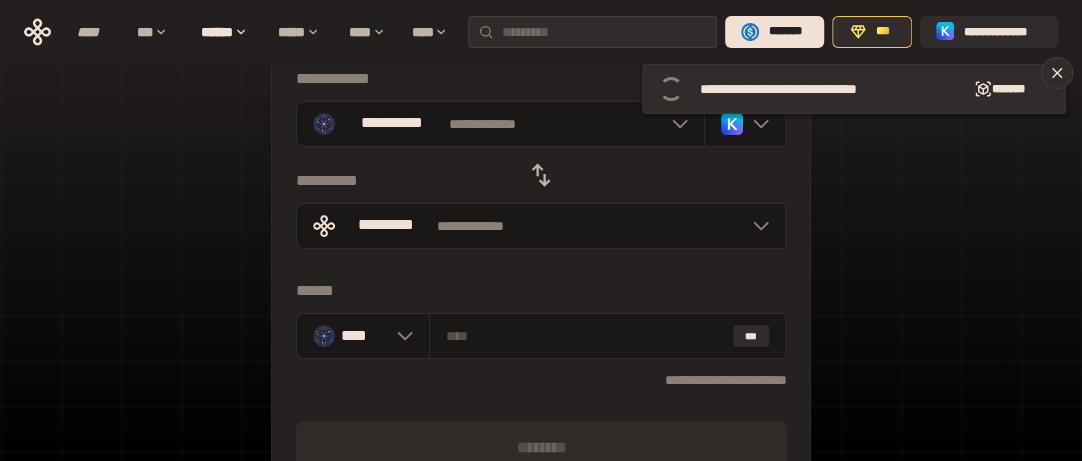 scroll, scrollTop: 0, scrollLeft: 0, axis: both 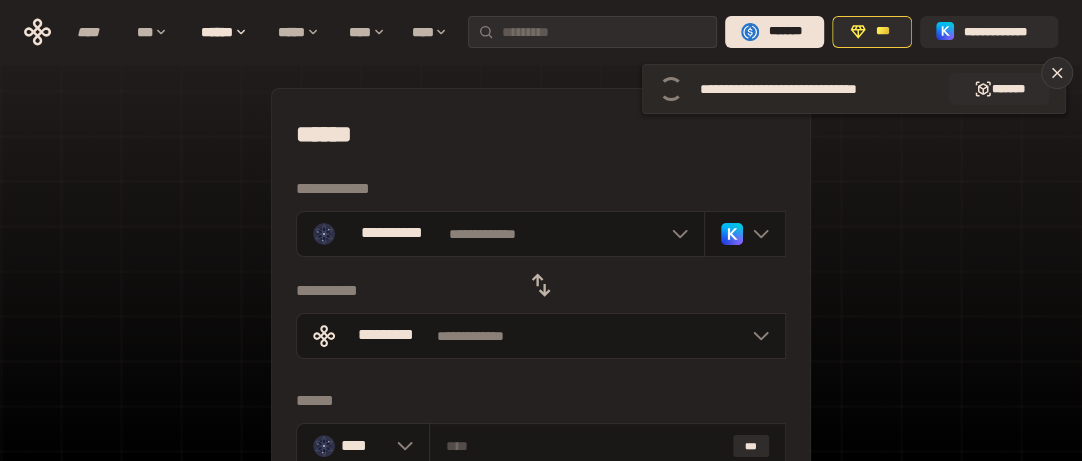 click on "**********" at bounding box center [808, 89] 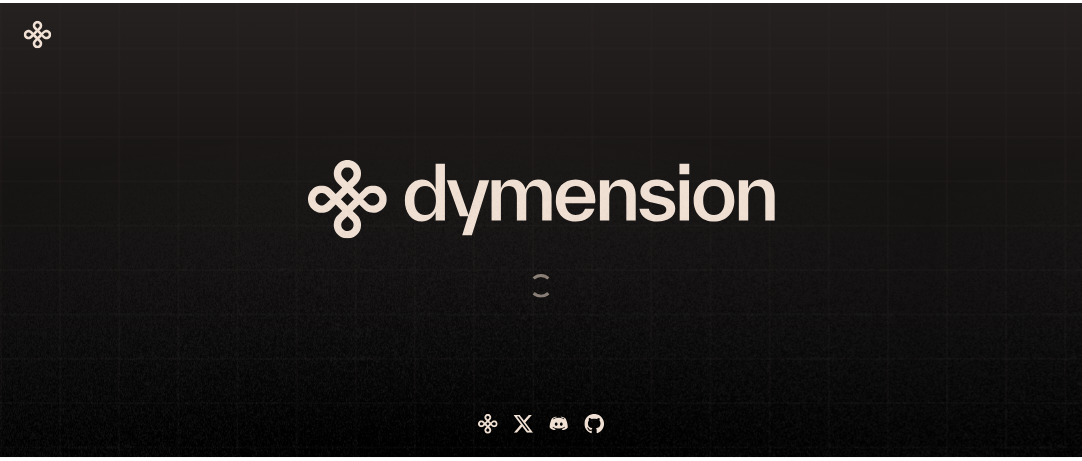 scroll, scrollTop: 0, scrollLeft: 0, axis: both 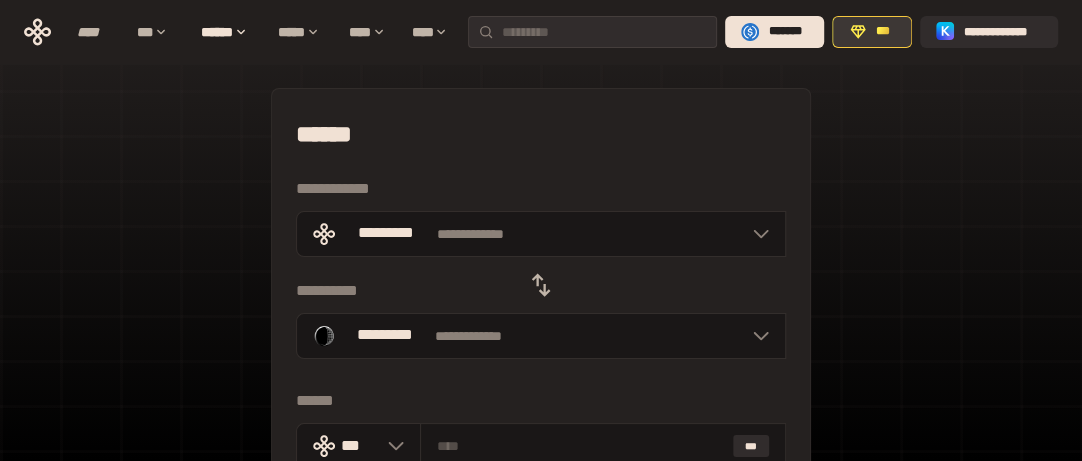 click on "***" at bounding box center (872, 32) 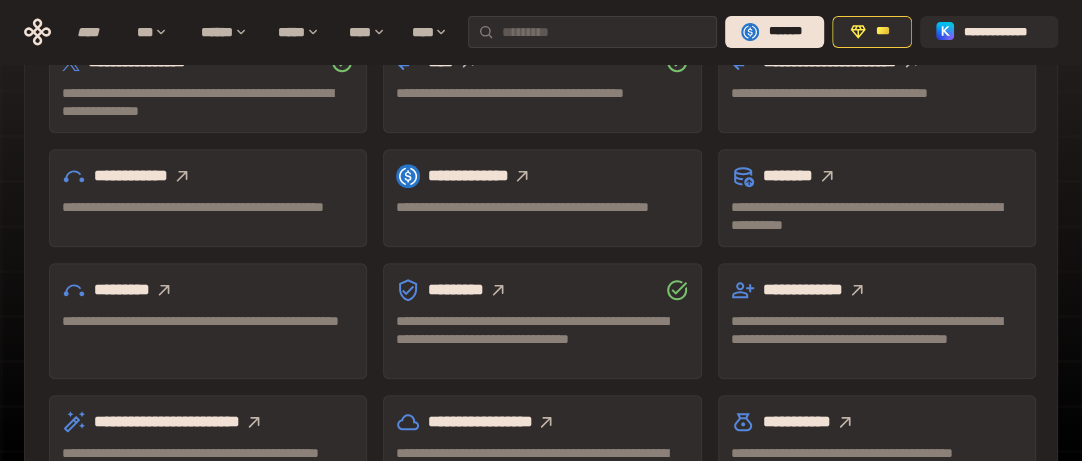 scroll, scrollTop: 600, scrollLeft: 0, axis: vertical 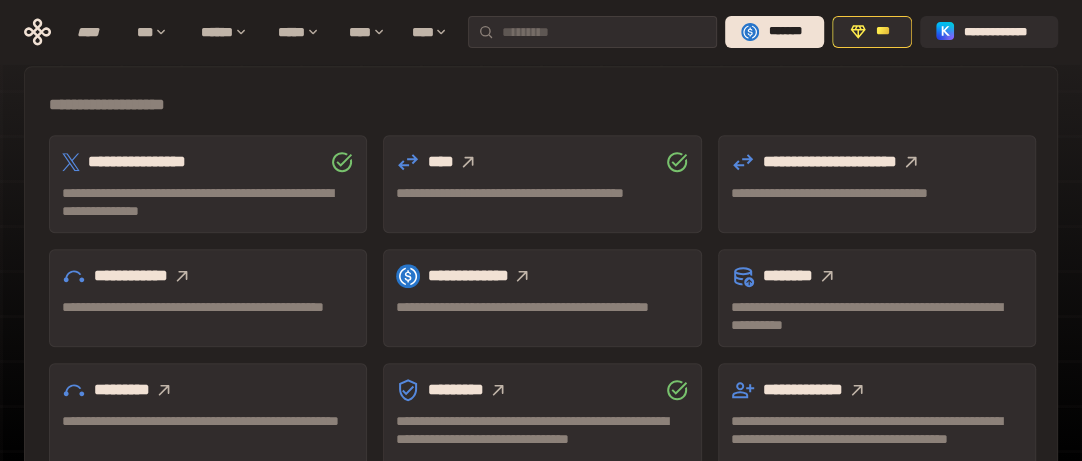 click 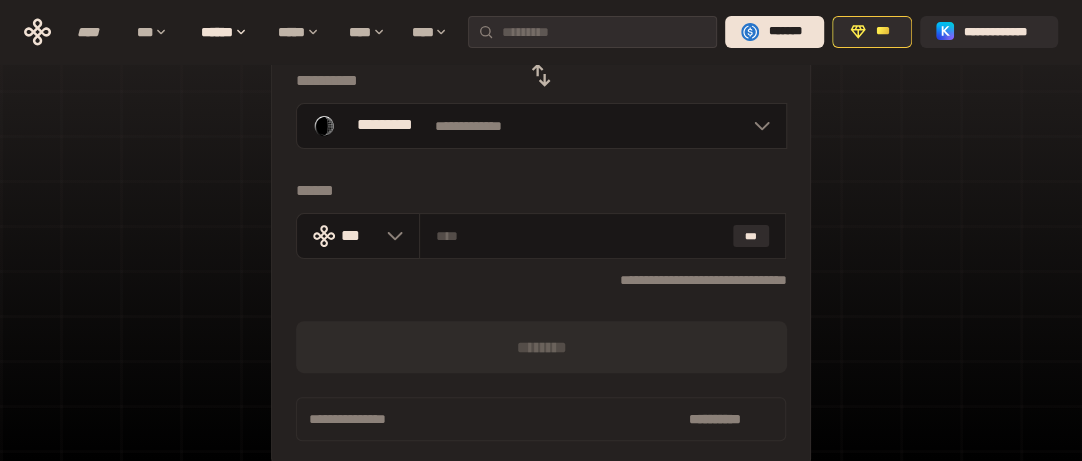 scroll, scrollTop: 110, scrollLeft: 0, axis: vertical 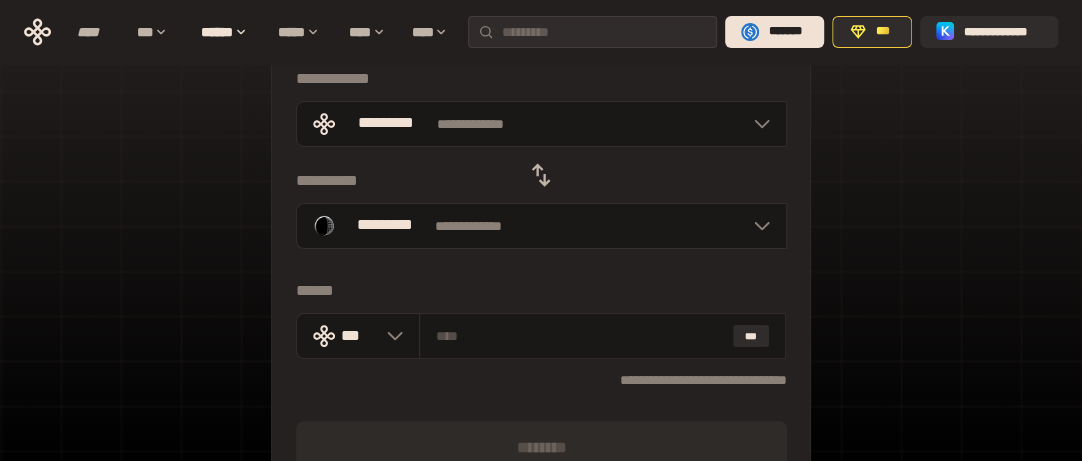 click 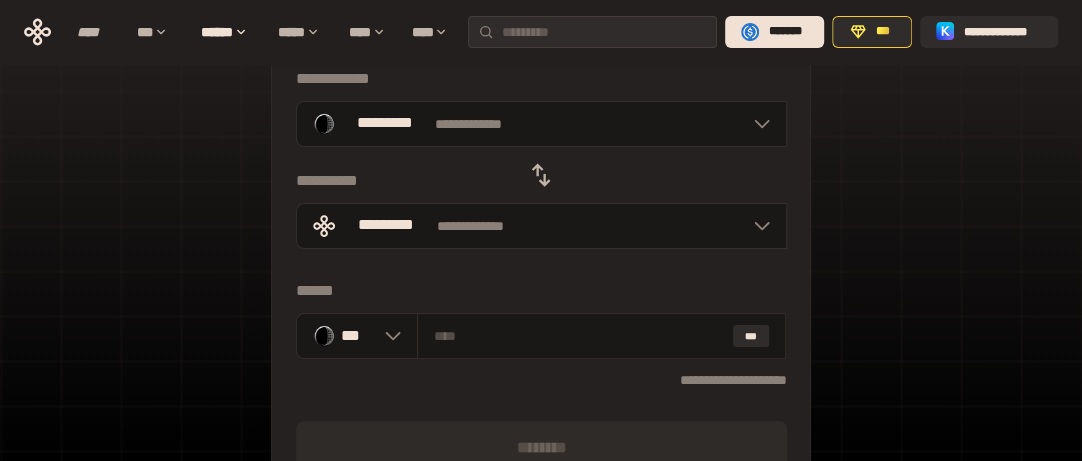 click 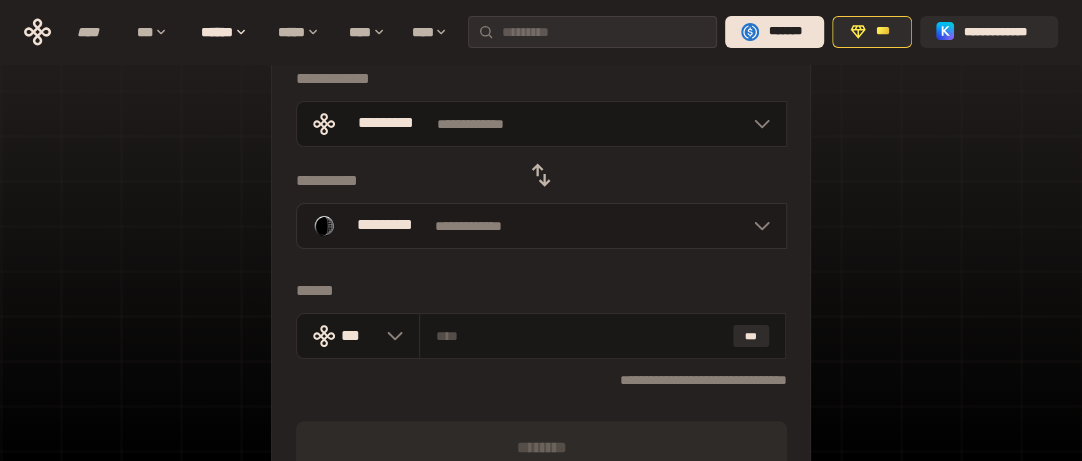 click on "**********" at bounding box center (541, 226) 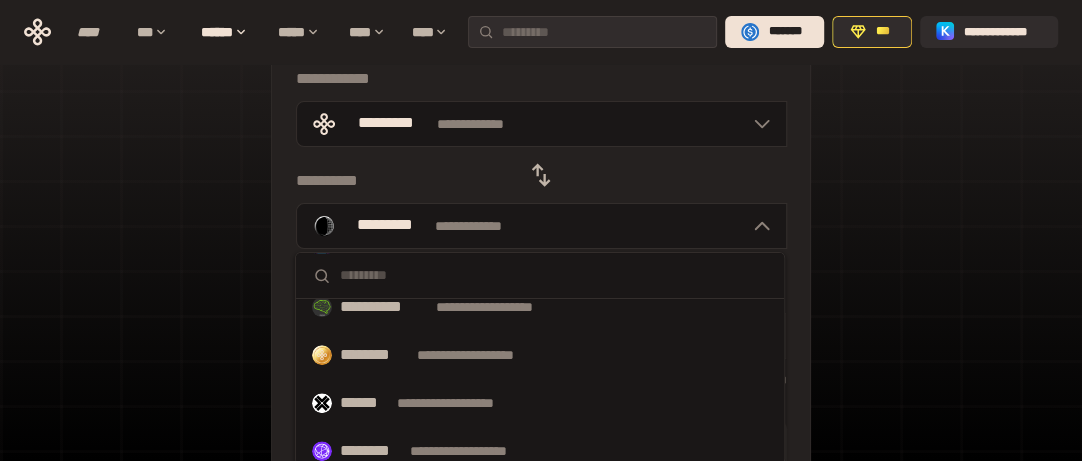 scroll, scrollTop: 500, scrollLeft: 0, axis: vertical 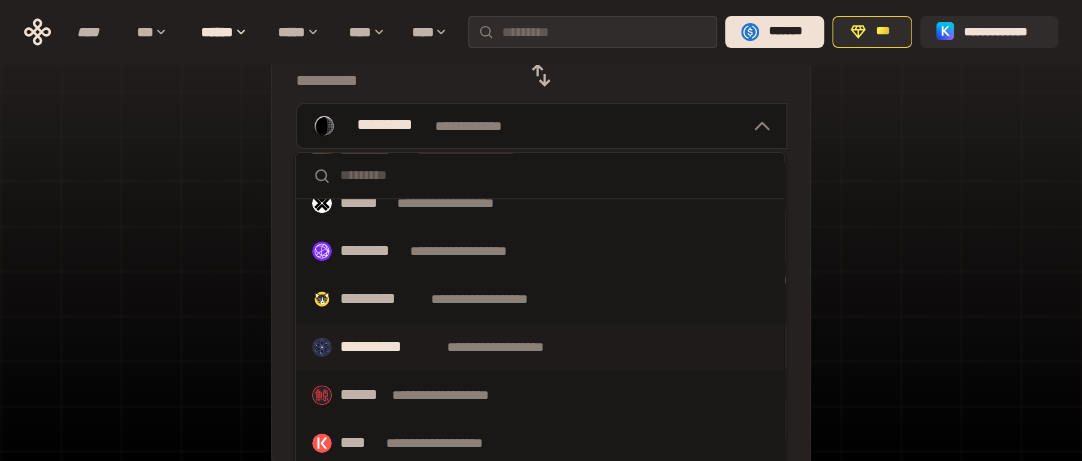 click on "**********" at bounding box center [389, 347] 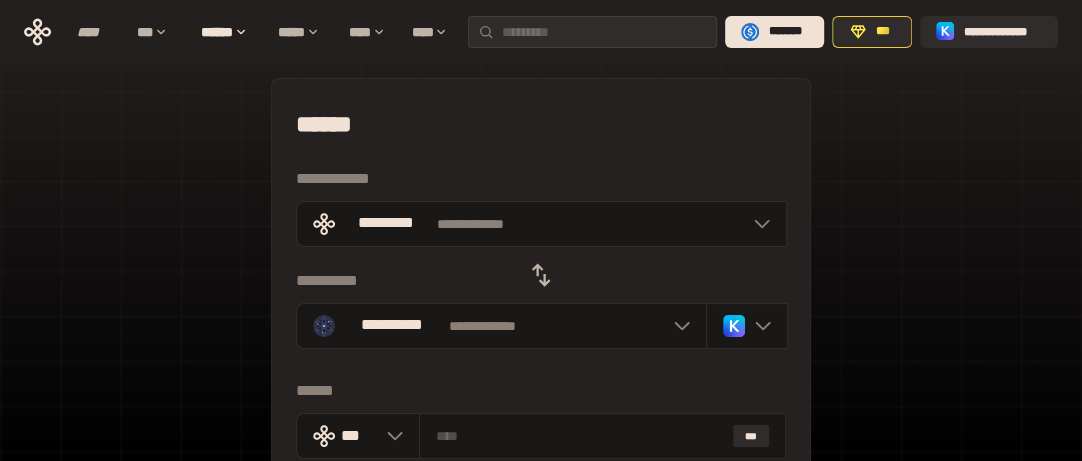 scroll, scrollTop: 110, scrollLeft: 0, axis: vertical 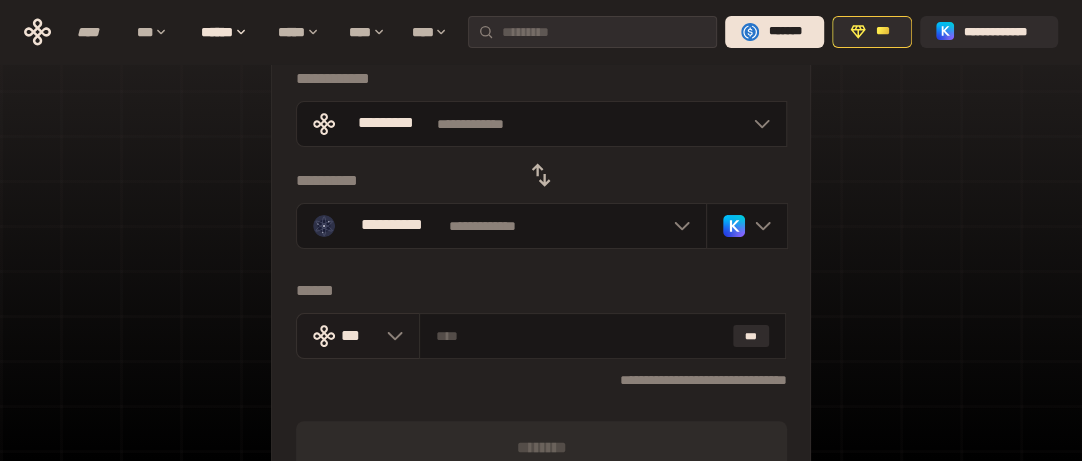 click on "***" at bounding box center (359, 335) 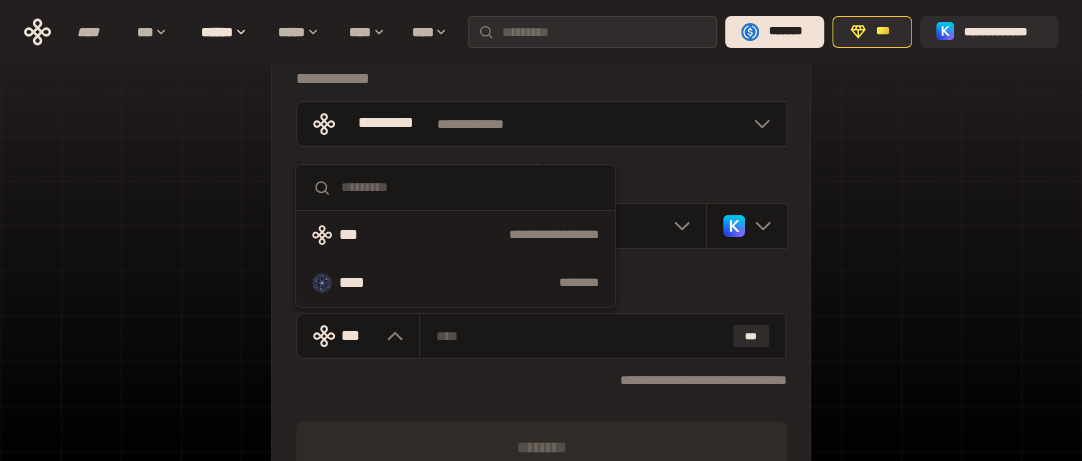click on "****" at bounding box center [361, 283] 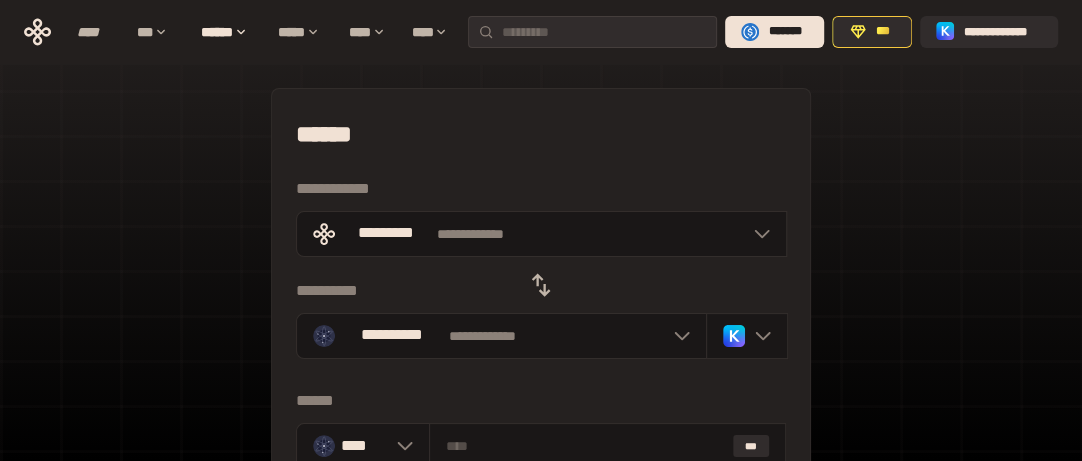 scroll, scrollTop: 100, scrollLeft: 0, axis: vertical 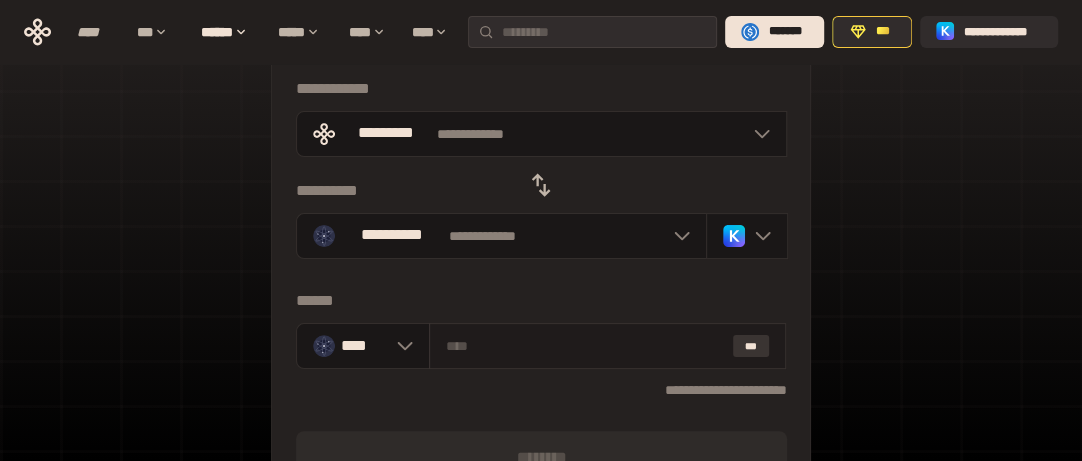 click on "***" at bounding box center [751, 346] 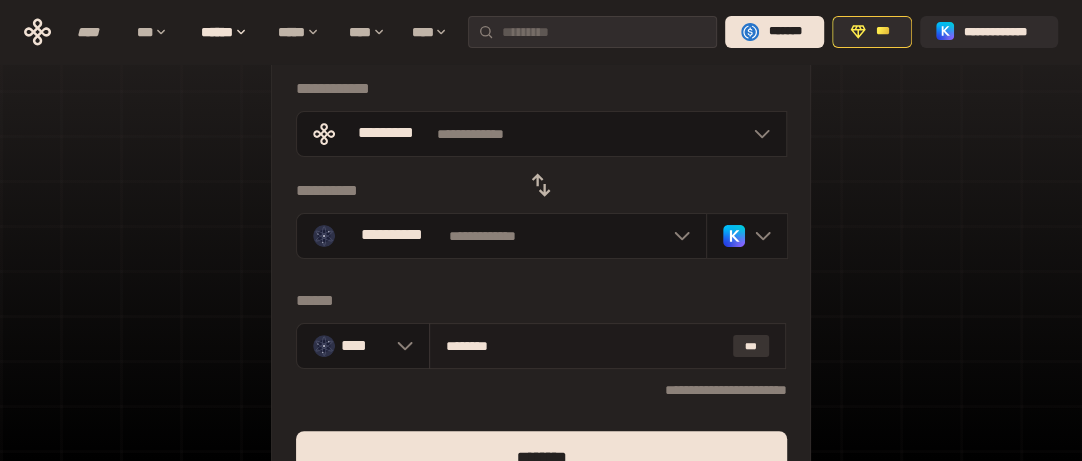 click on "***" at bounding box center (751, 346) 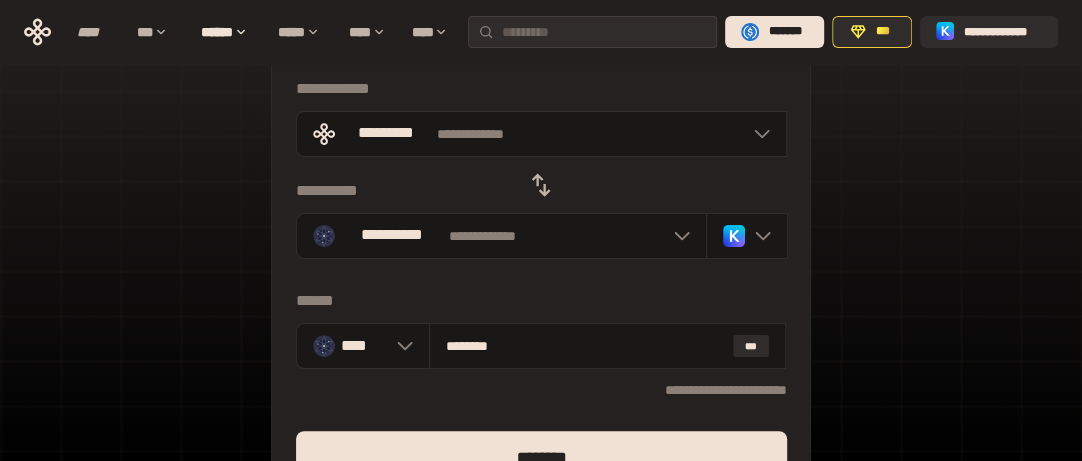 scroll, scrollTop: 200, scrollLeft: 0, axis: vertical 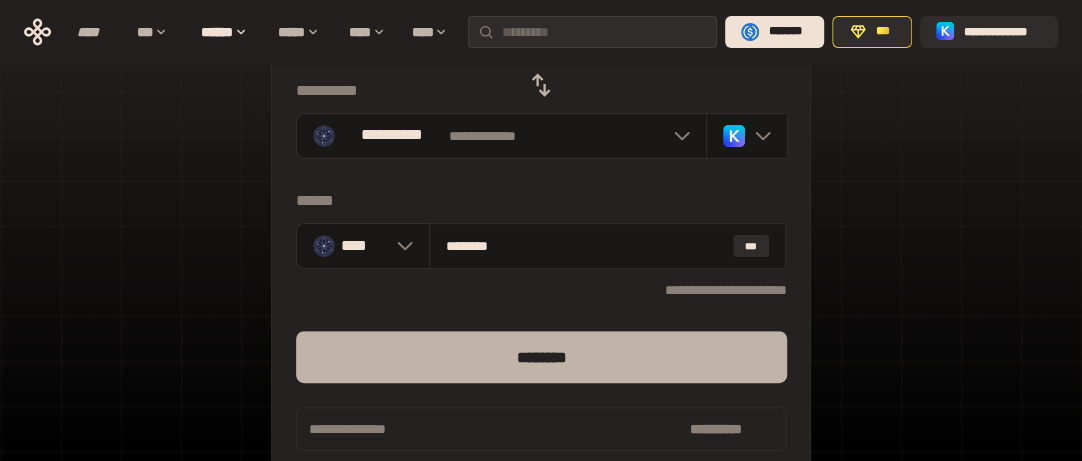 click on "********" at bounding box center (541, 357) 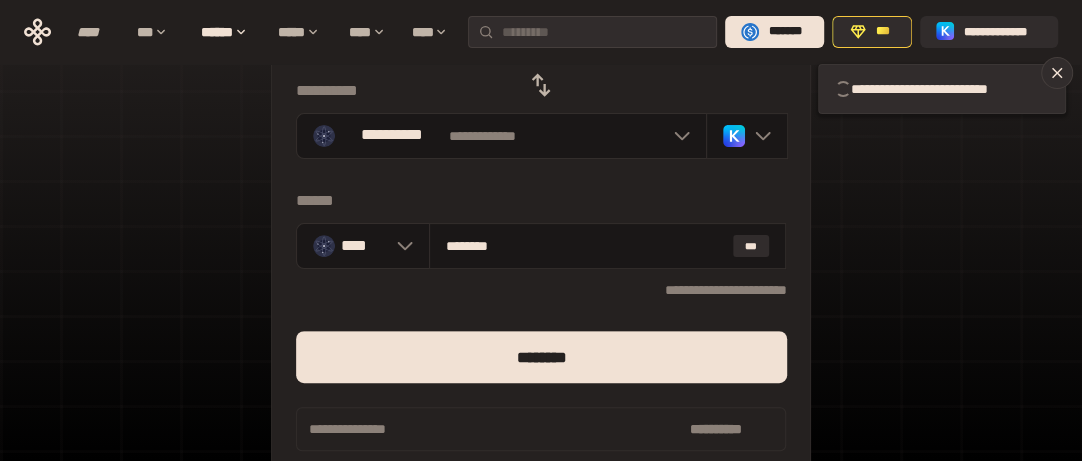 type 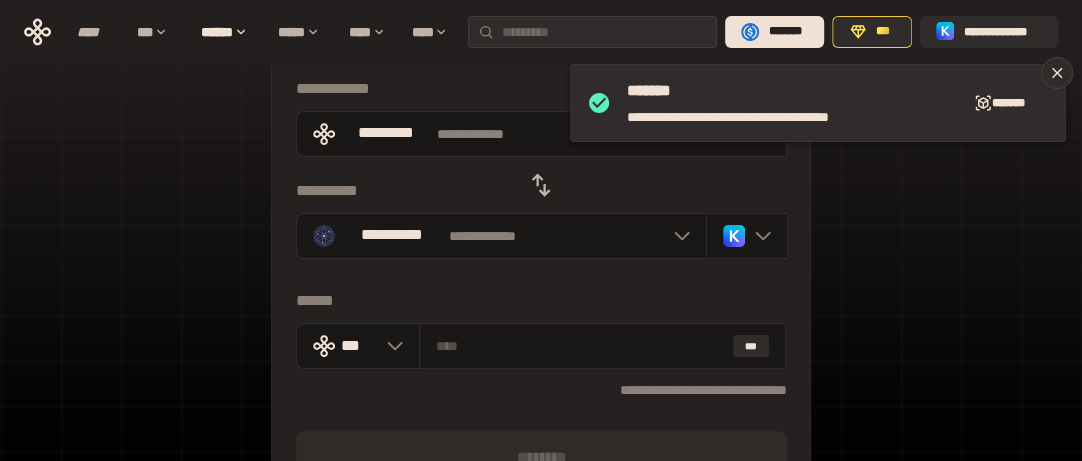 scroll, scrollTop: 0, scrollLeft: 0, axis: both 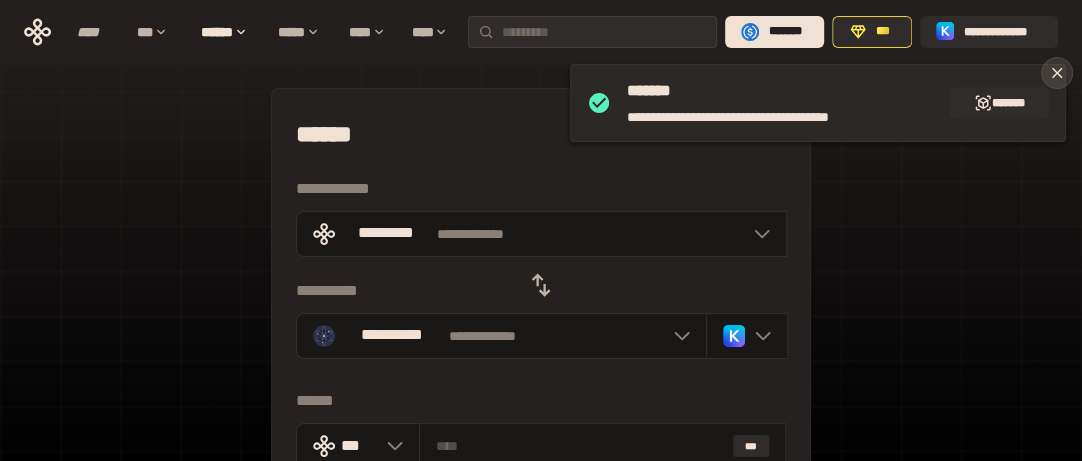 click 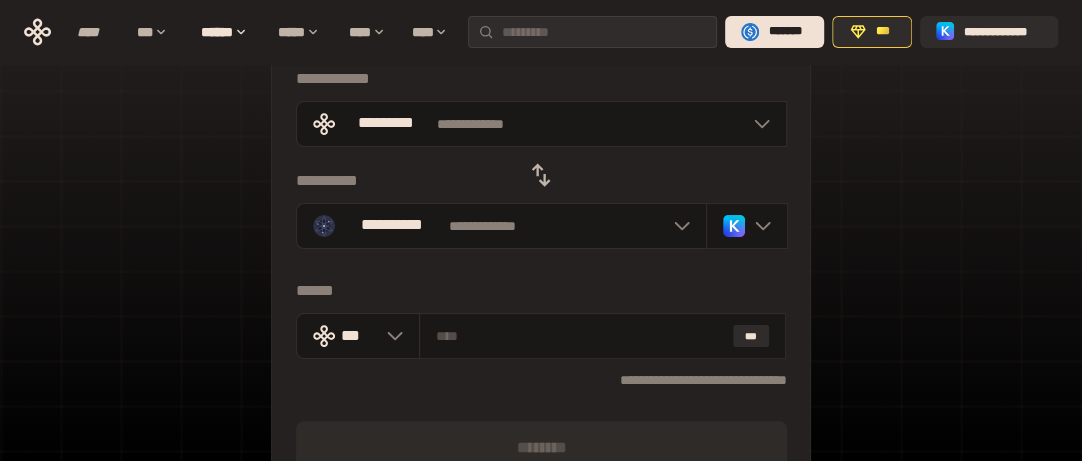 scroll, scrollTop: 0, scrollLeft: 0, axis: both 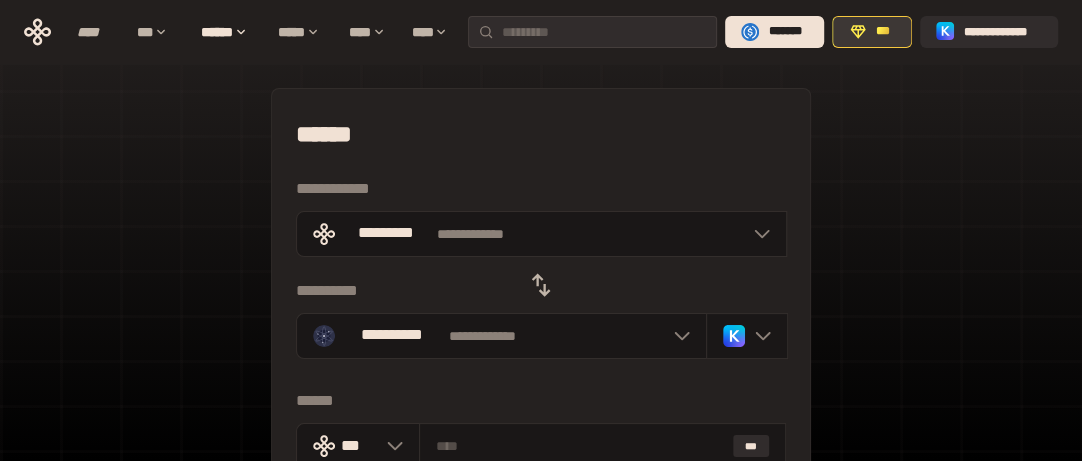 click 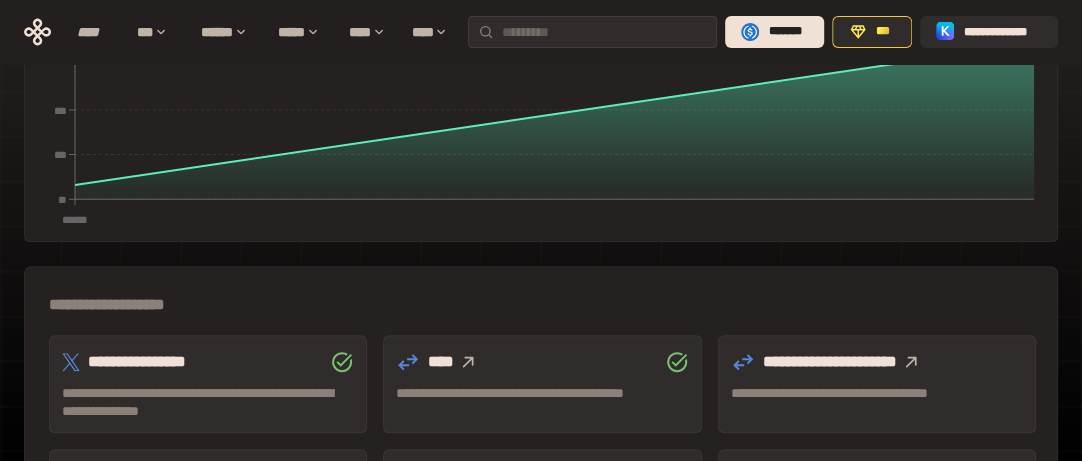 scroll, scrollTop: 600, scrollLeft: 0, axis: vertical 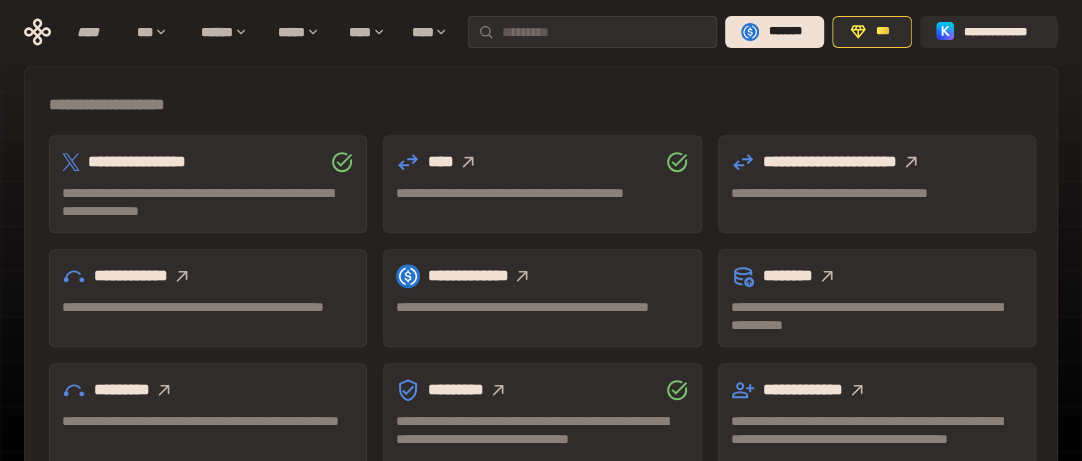 type 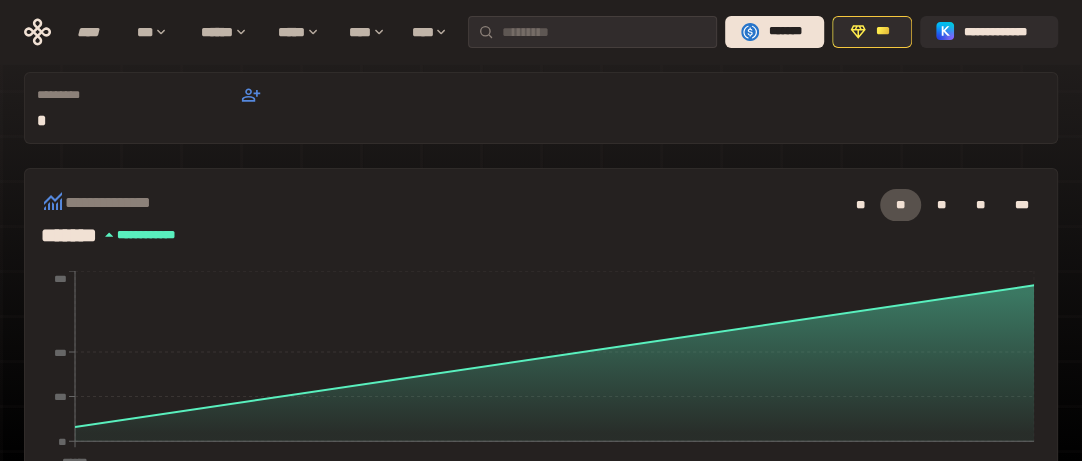 scroll, scrollTop: 0, scrollLeft: 0, axis: both 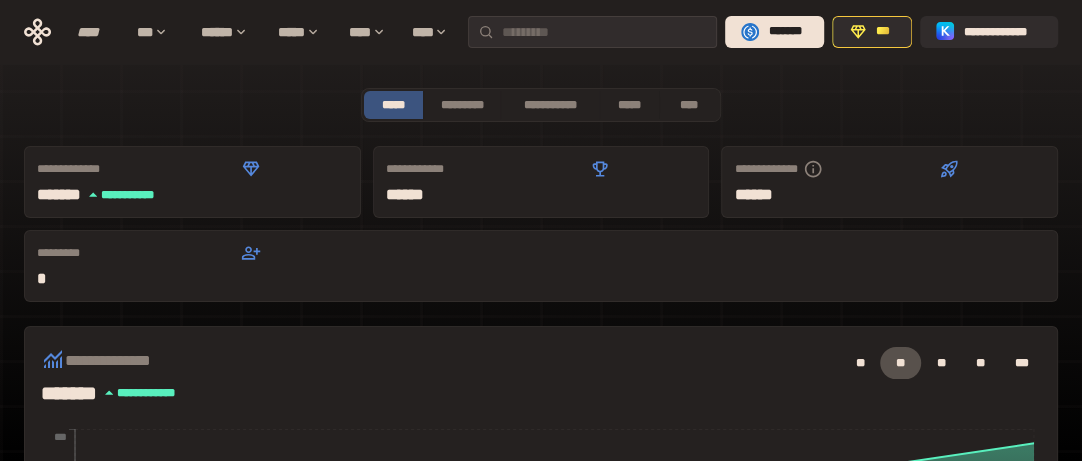 click on "**********" at bounding box center [541, 663] 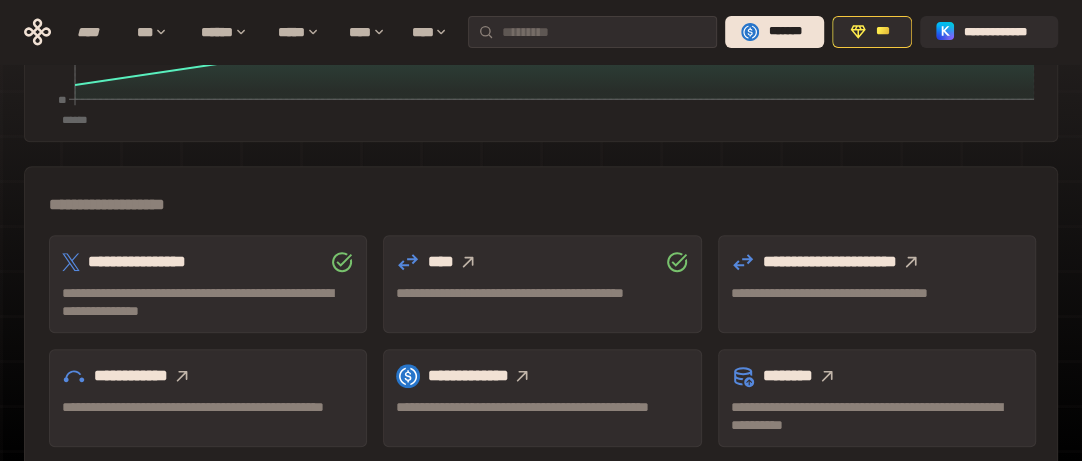 scroll, scrollTop: 600, scrollLeft: 0, axis: vertical 